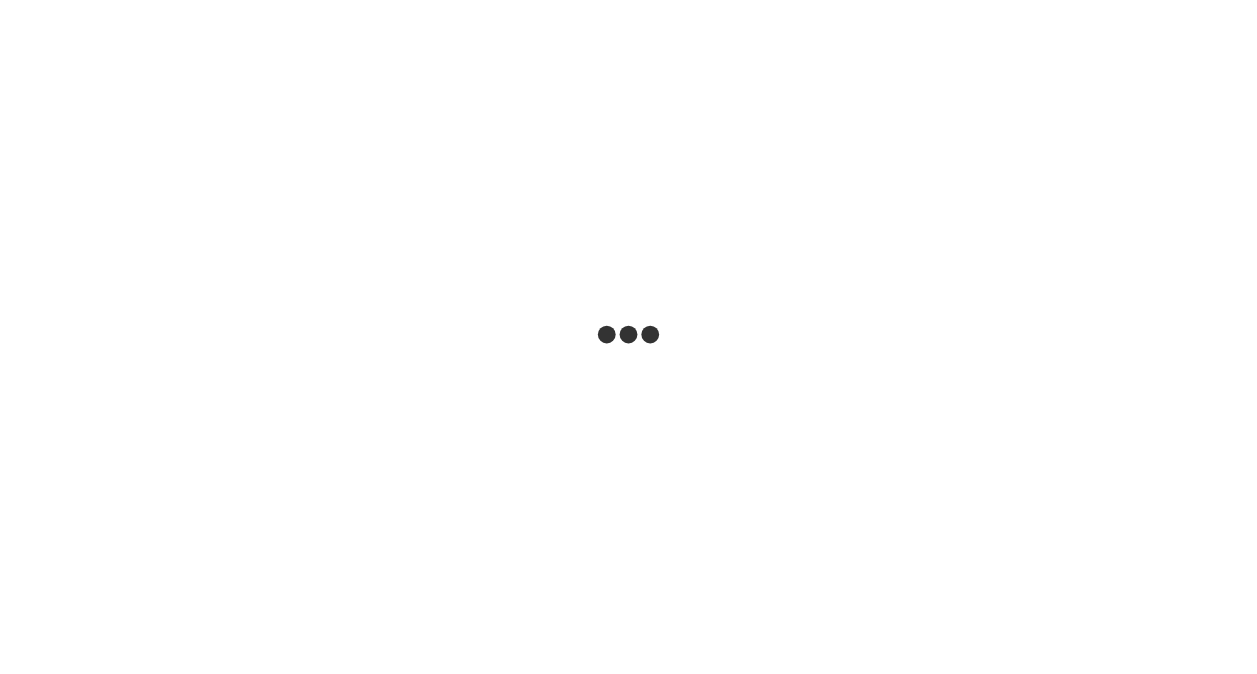 scroll, scrollTop: 0, scrollLeft: 0, axis: both 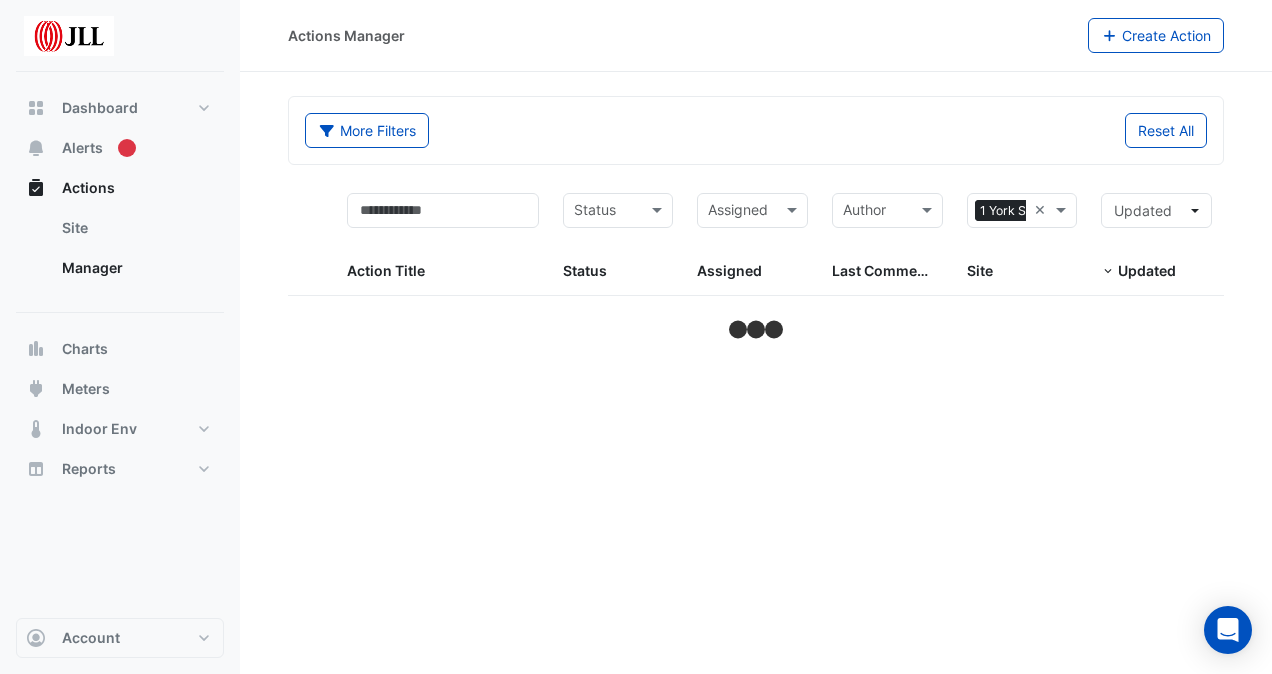 select on "***" 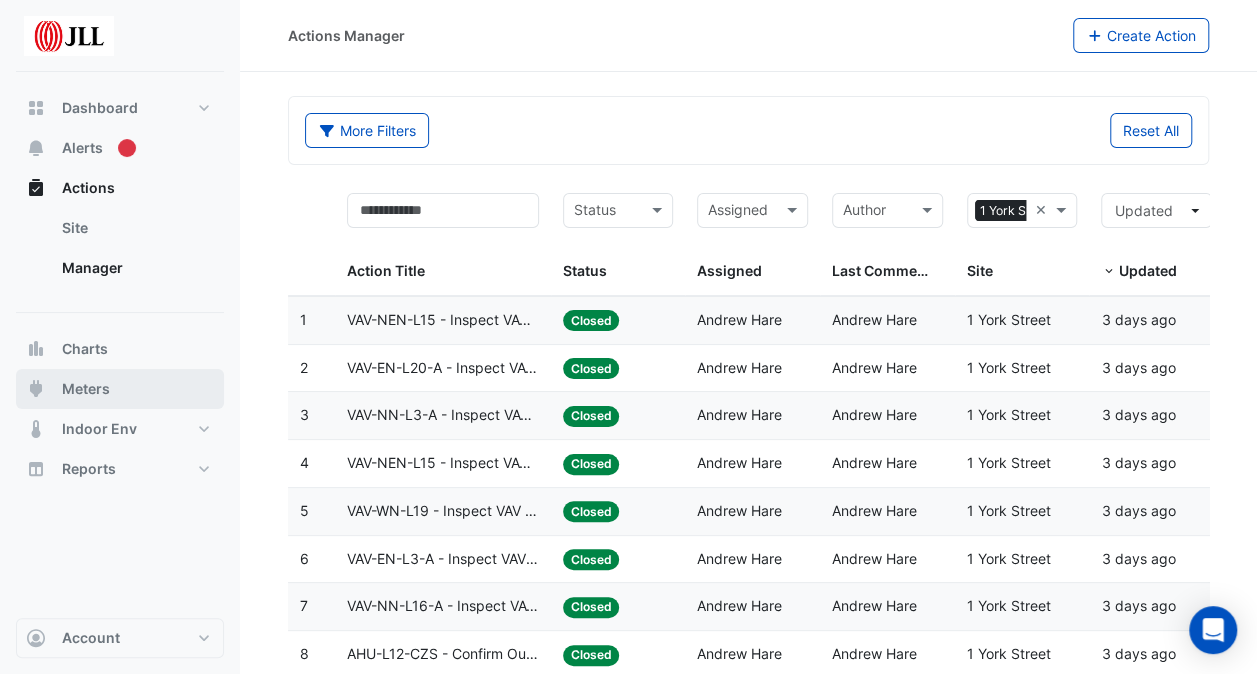 click on "Meters" at bounding box center (86, 389) 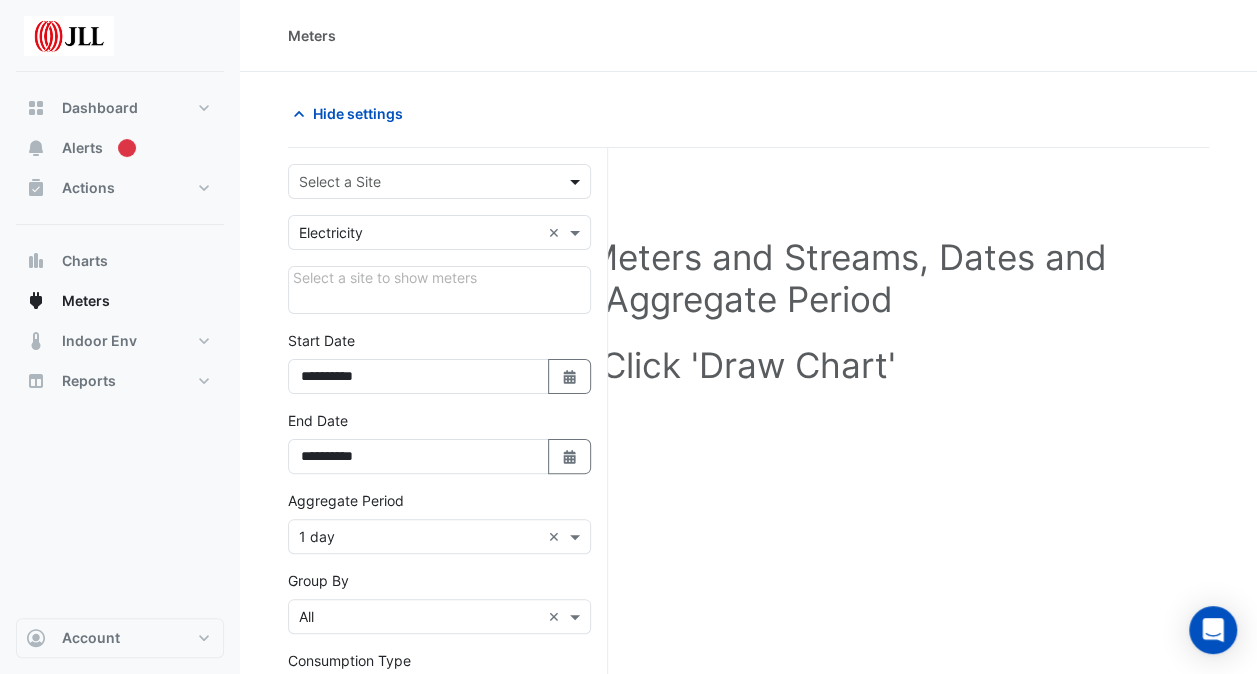 click at bounding box center (577, 181) 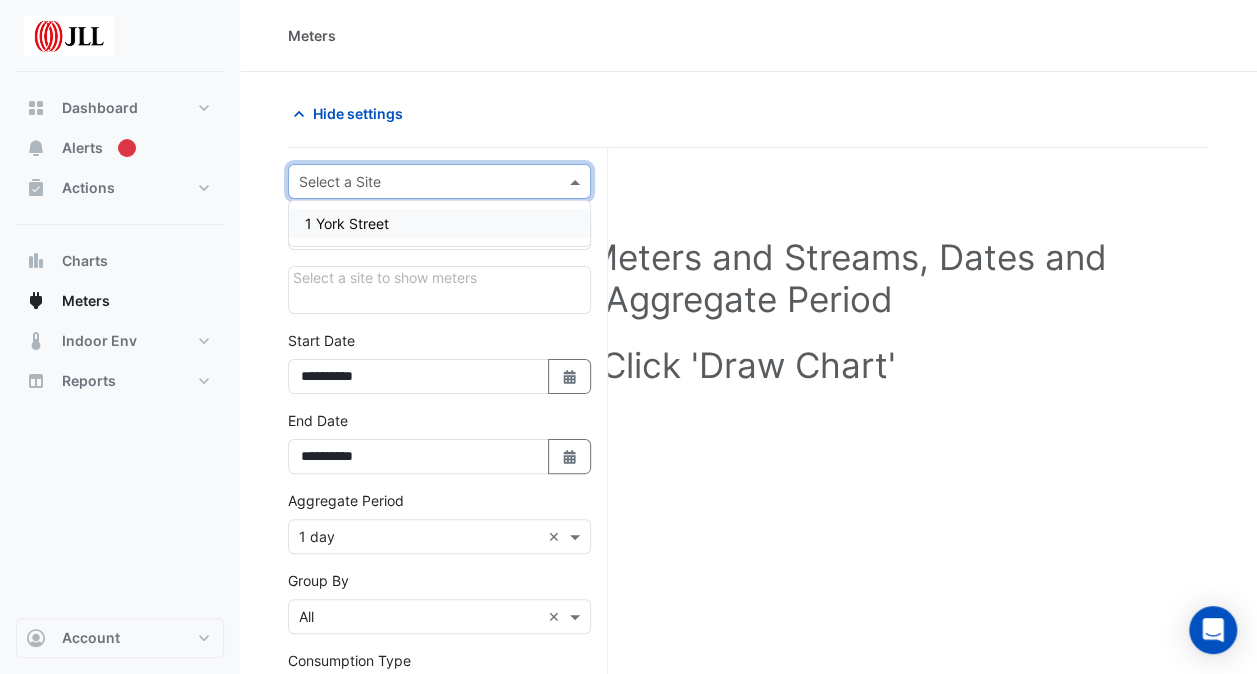 click on "1 York Street" at bounding box center (347, 223) 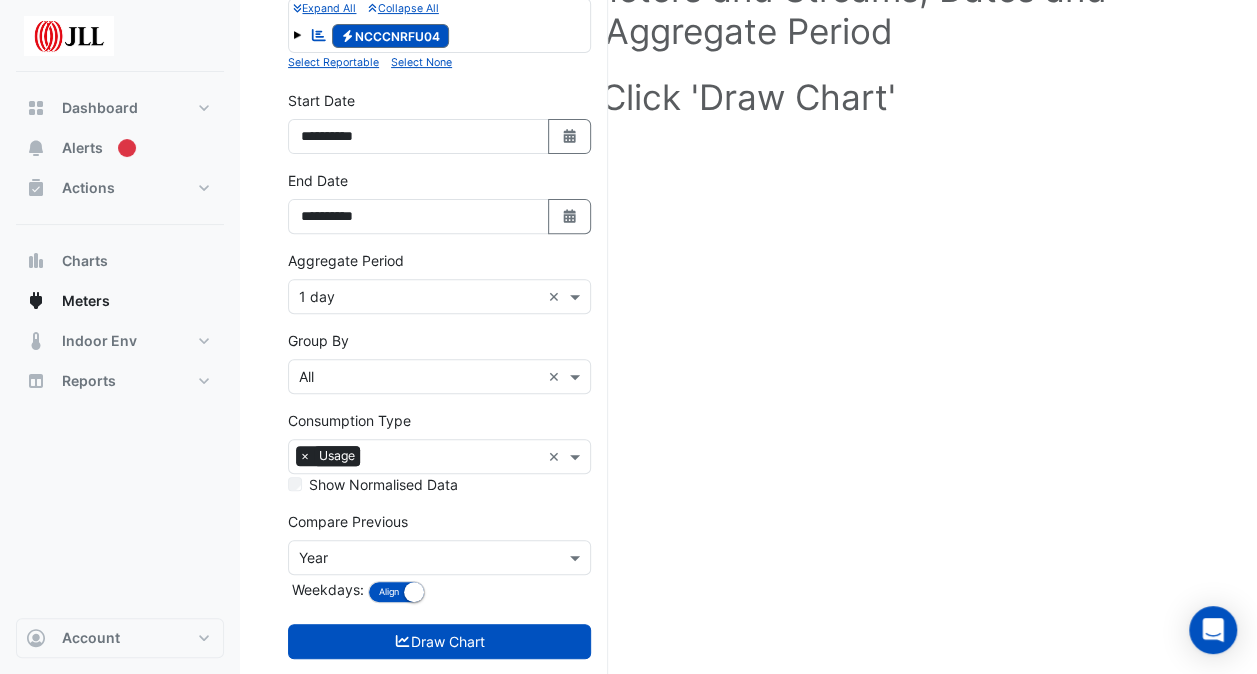 scroll, scrollTop: 300, scrollLeft: 0, axis: vertical 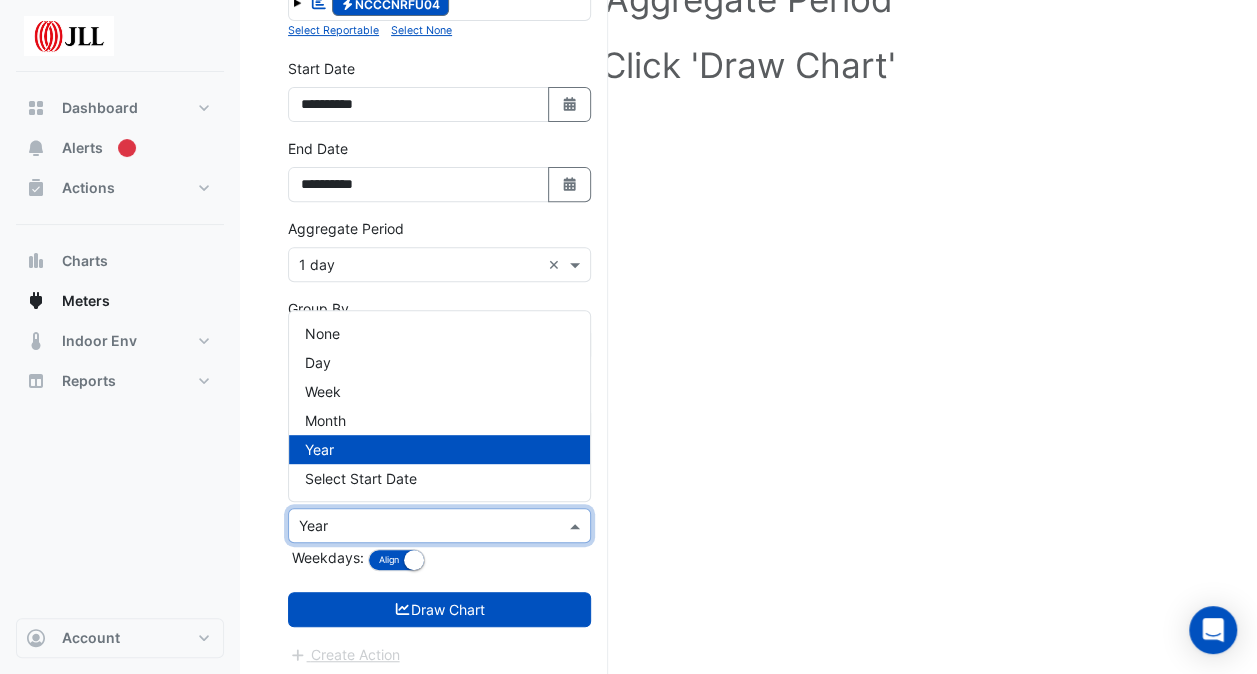 click at bounding box center (577, 525) 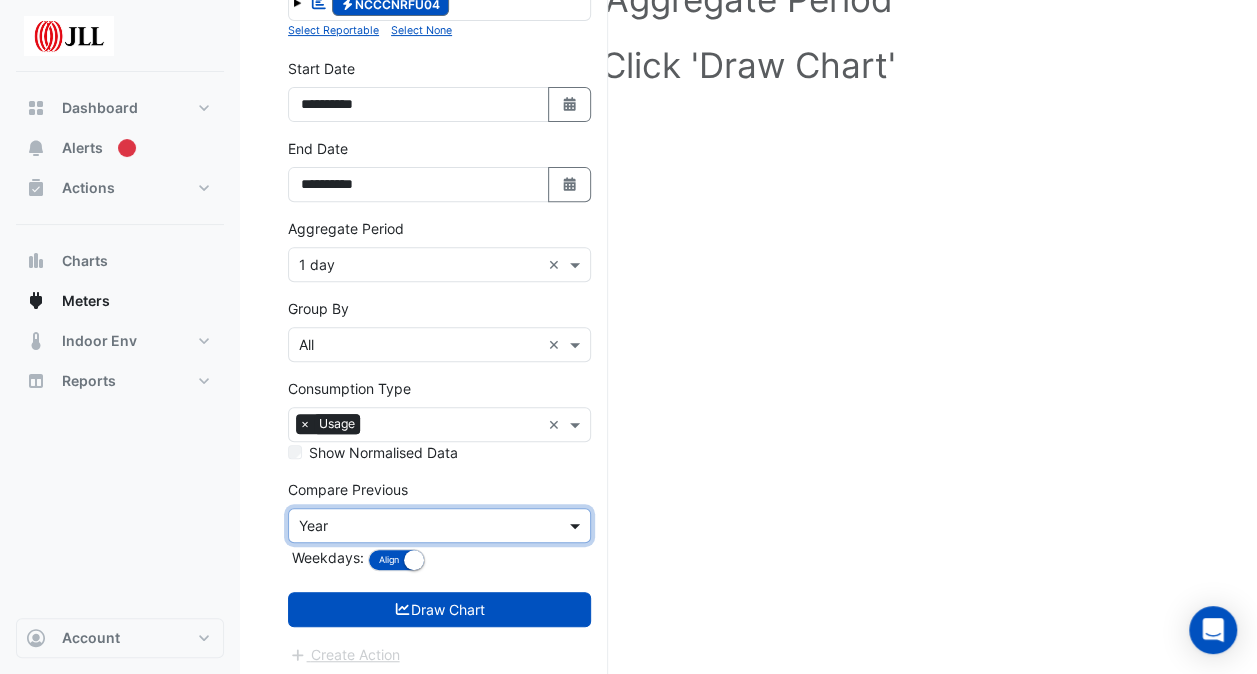 click at bounding box center [577, 525] 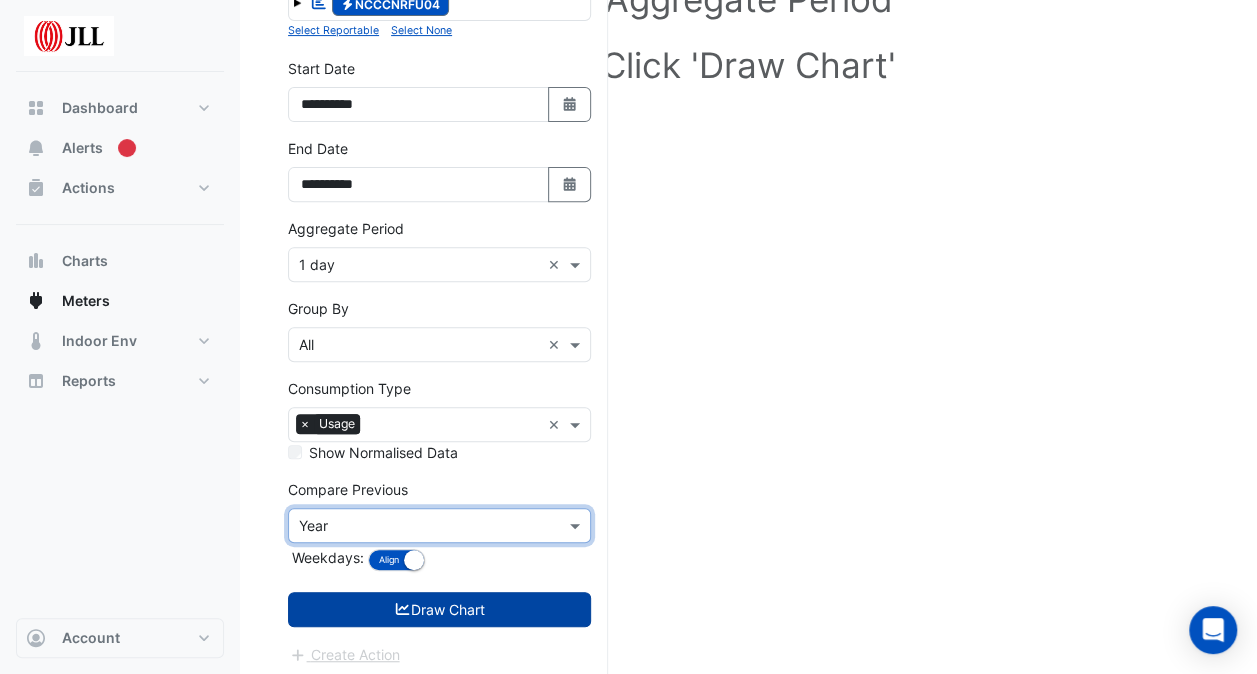 click on "Draw Chart" at bounding box center [439, 609] 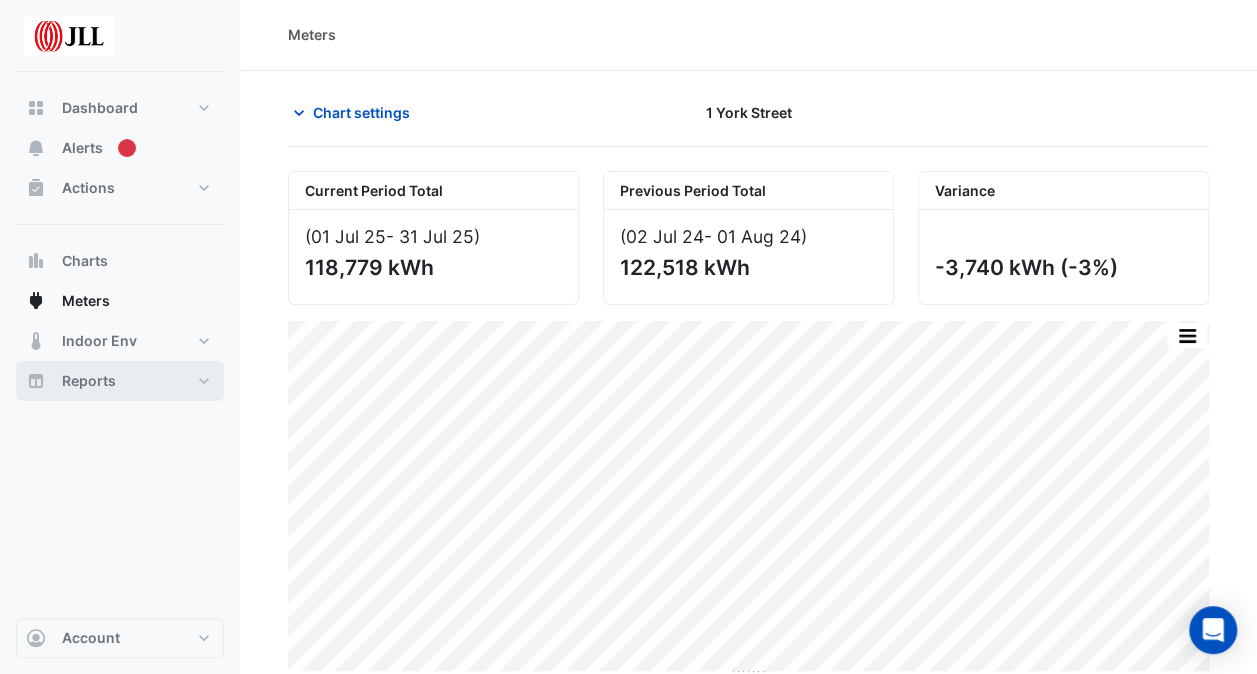 scroll, scrollTop: 0, scrollLeft: 0, axis: both 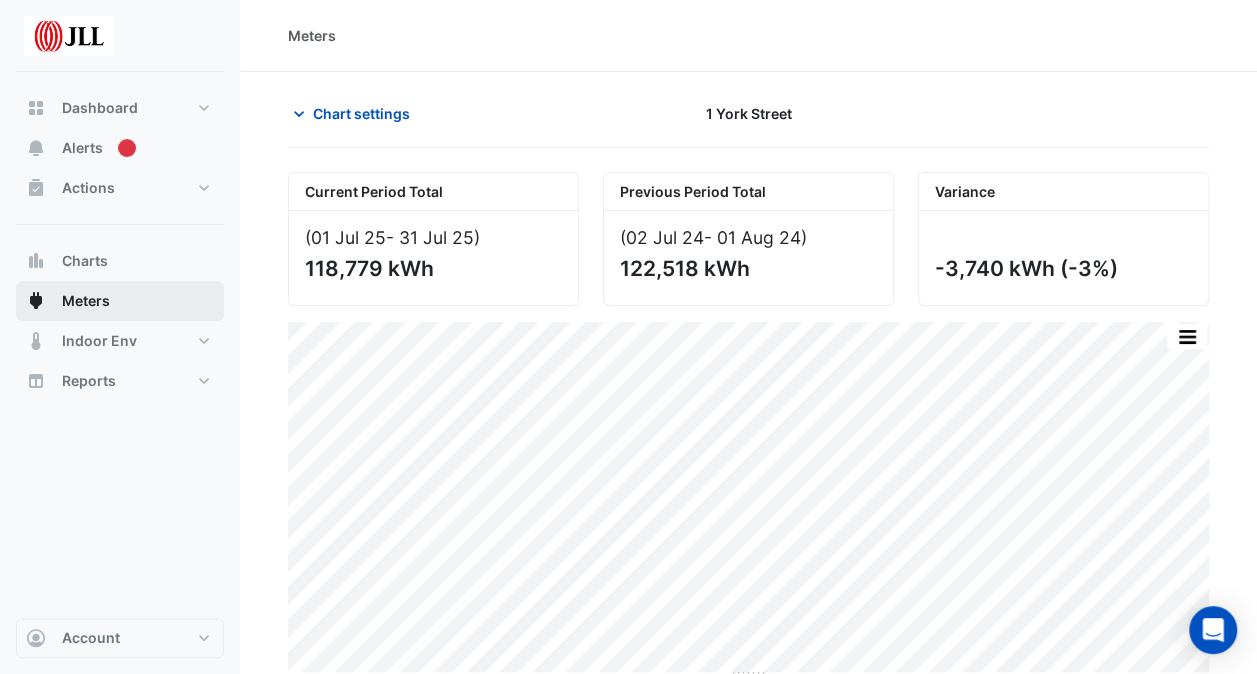 click on "Meters" at bounding box center [86, 301] 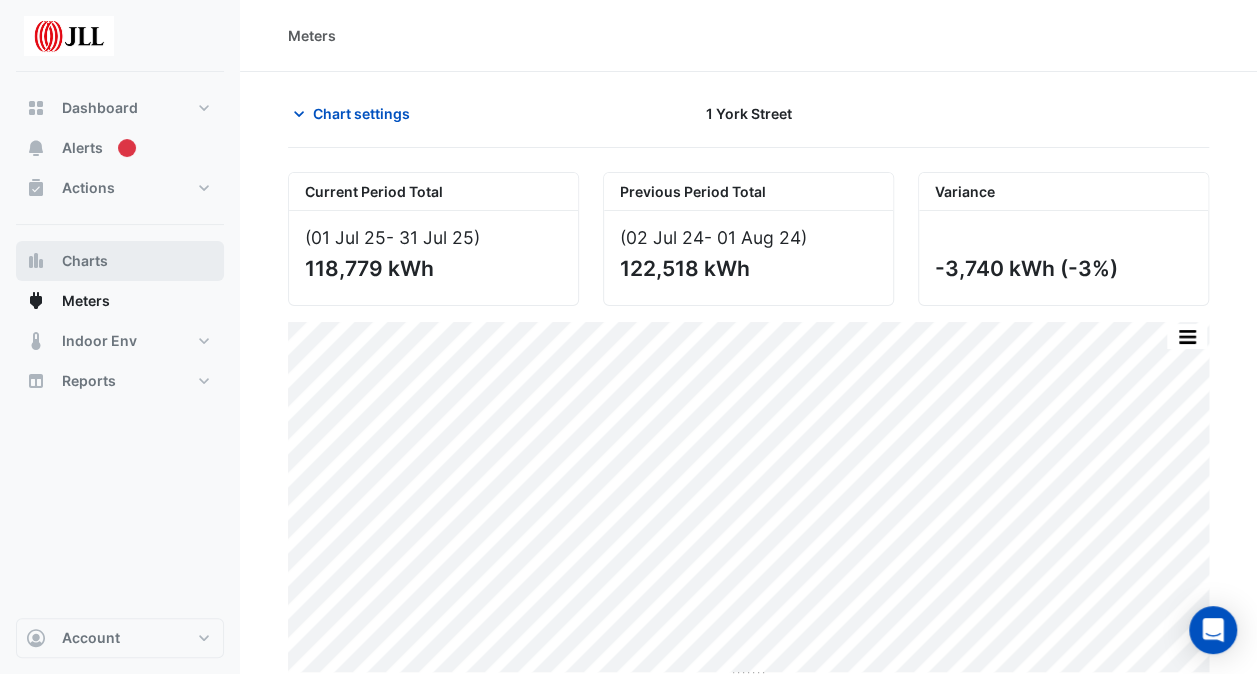 click on "Charts" at bounding box center (85, 261) 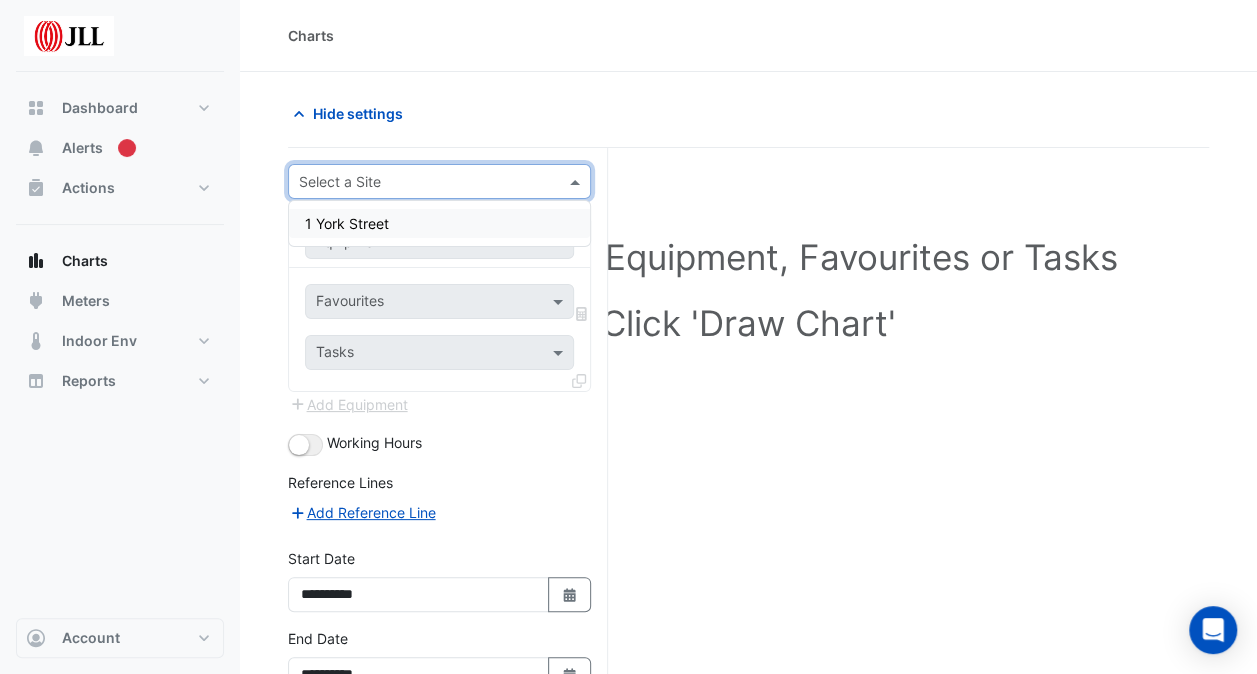 click at bounding box center [439, 181] 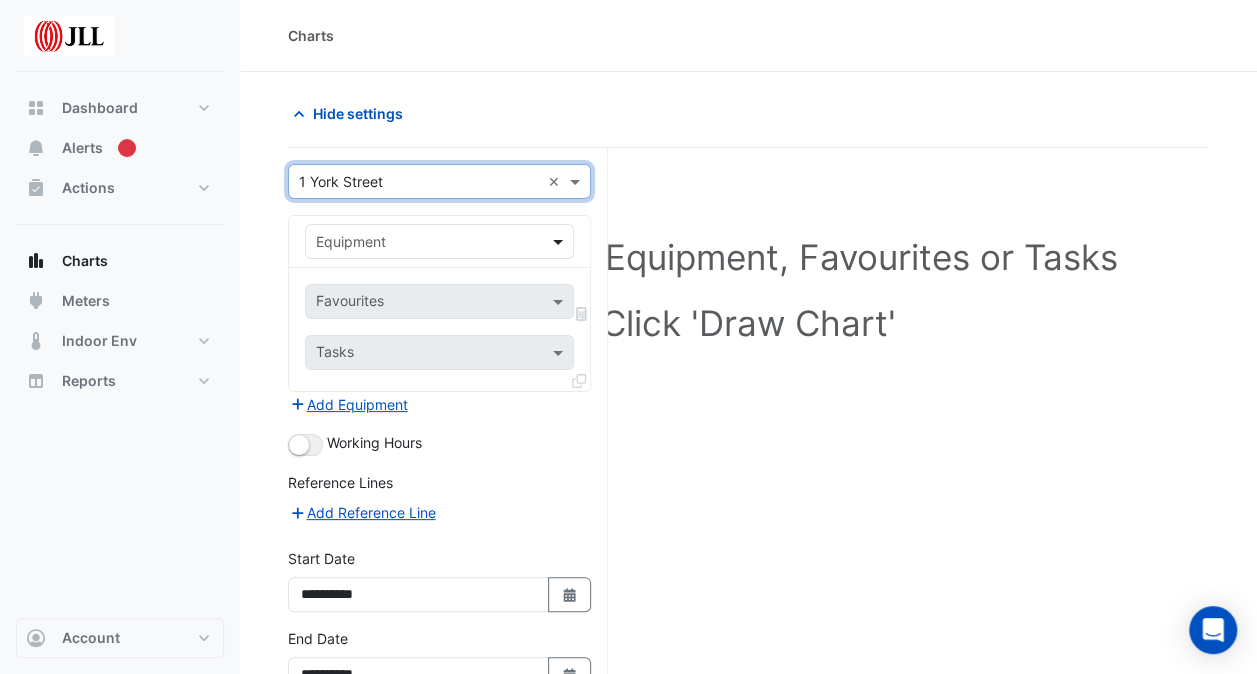 click at bounding box center (560, 241) 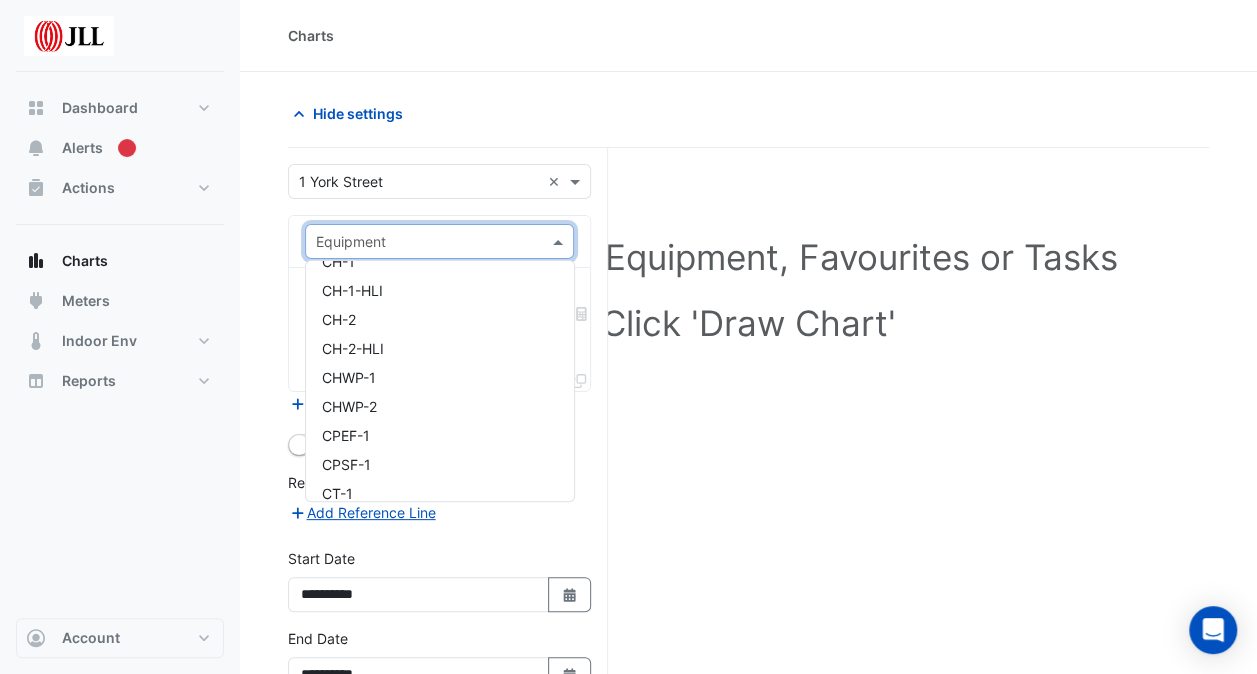 scroll, scrollTop: 500, scrollLeft: 0, axis: vertical 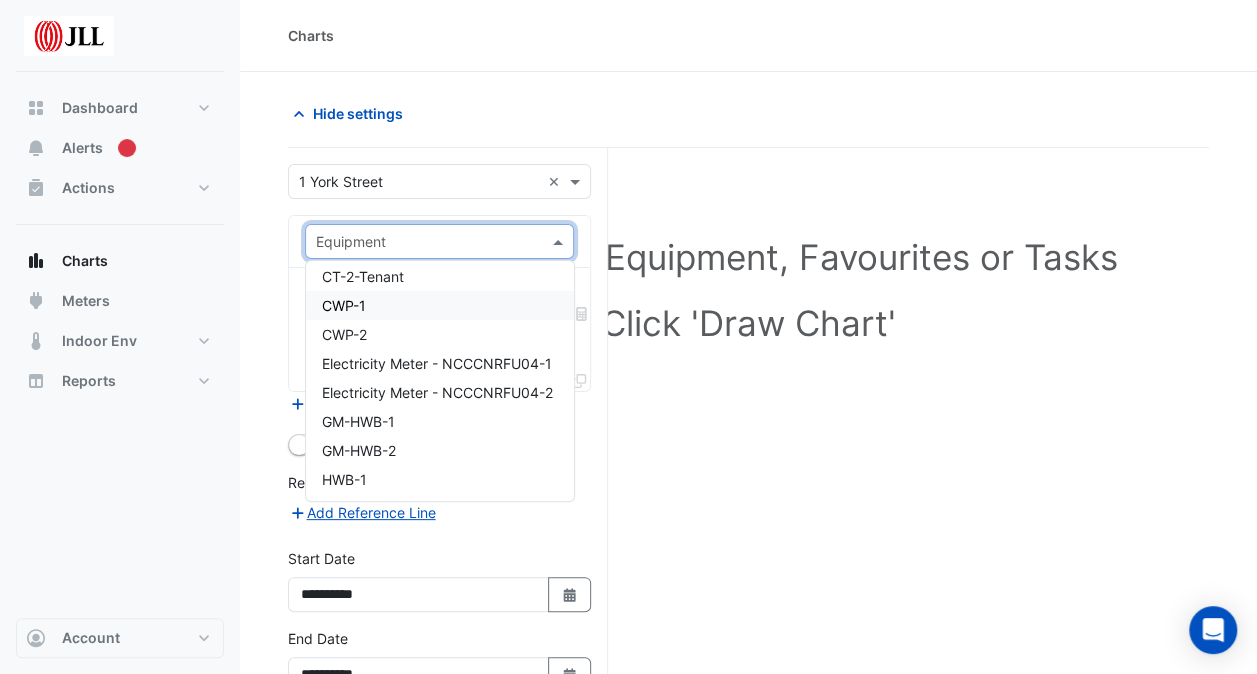 drag, startPoint x: 824, startPoint y: 195, endPoint x: 798, endPoint y: 195, distance: 26 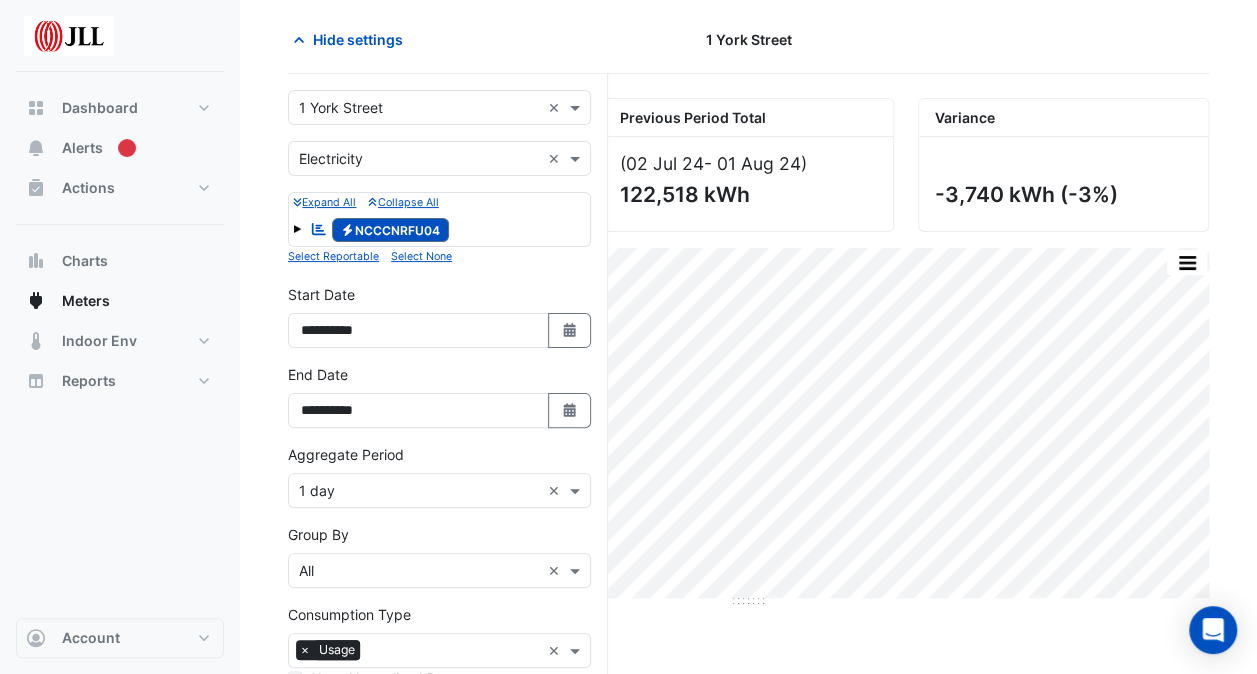scroll, scrollTop: 106, scrollLeft: 0, axis: vertical 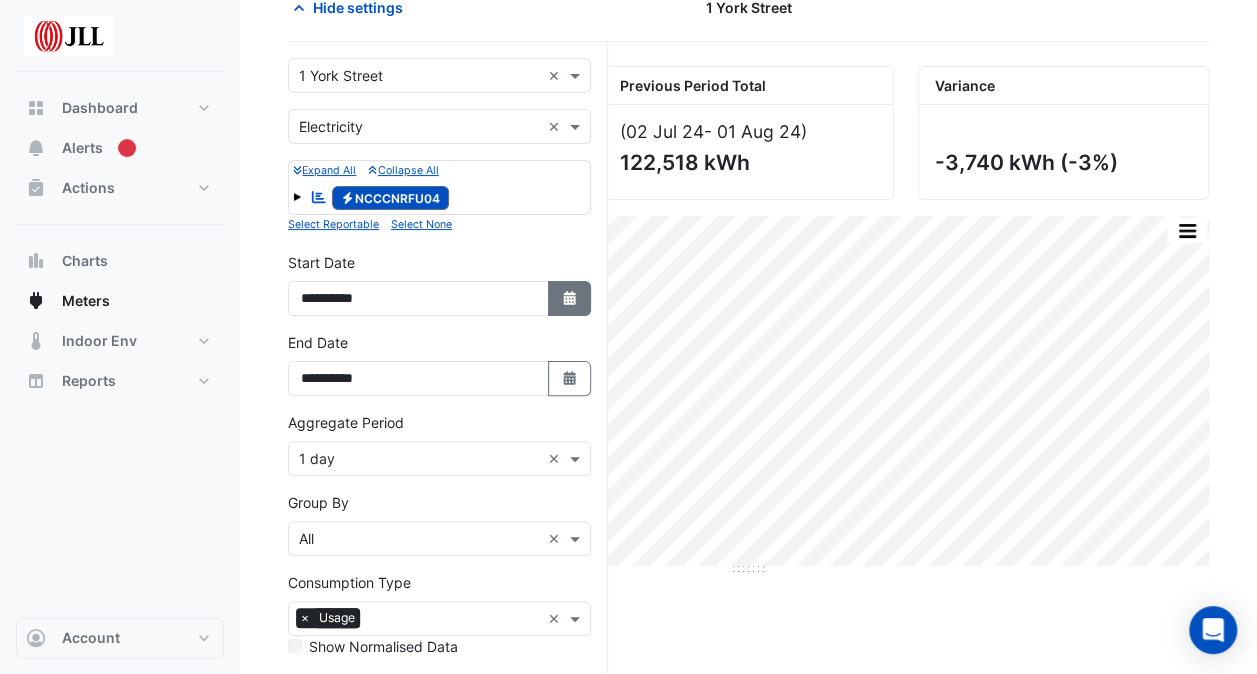 click 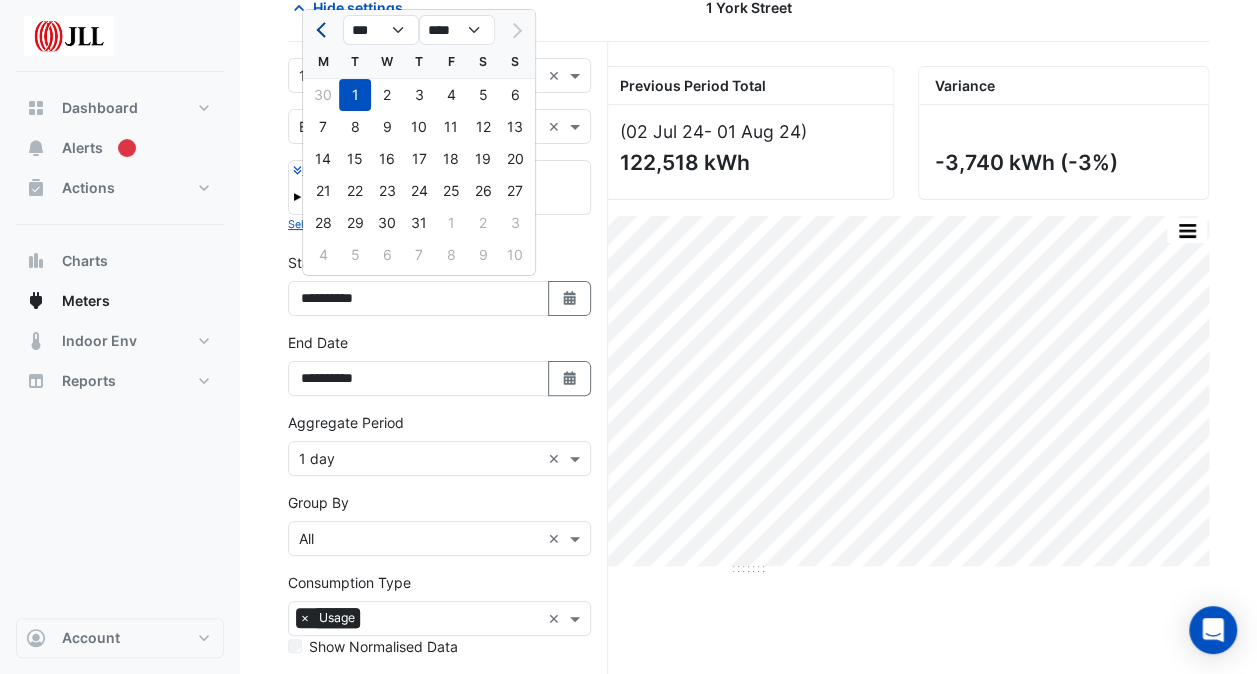 click 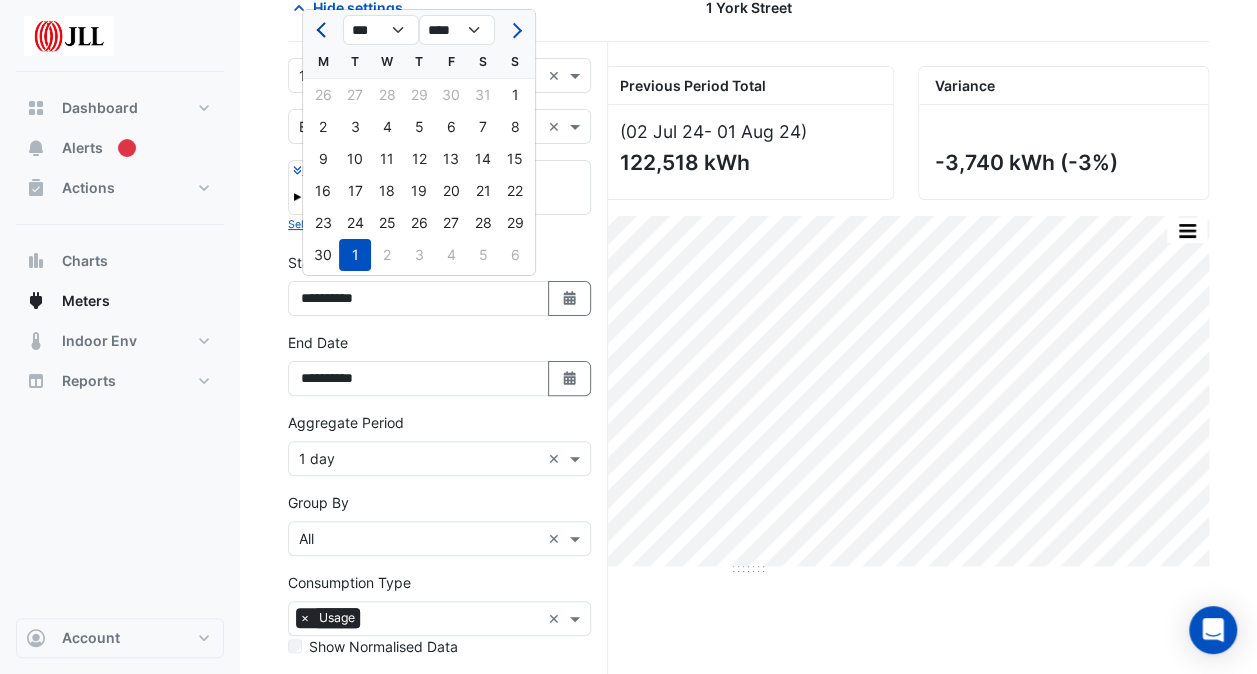 click 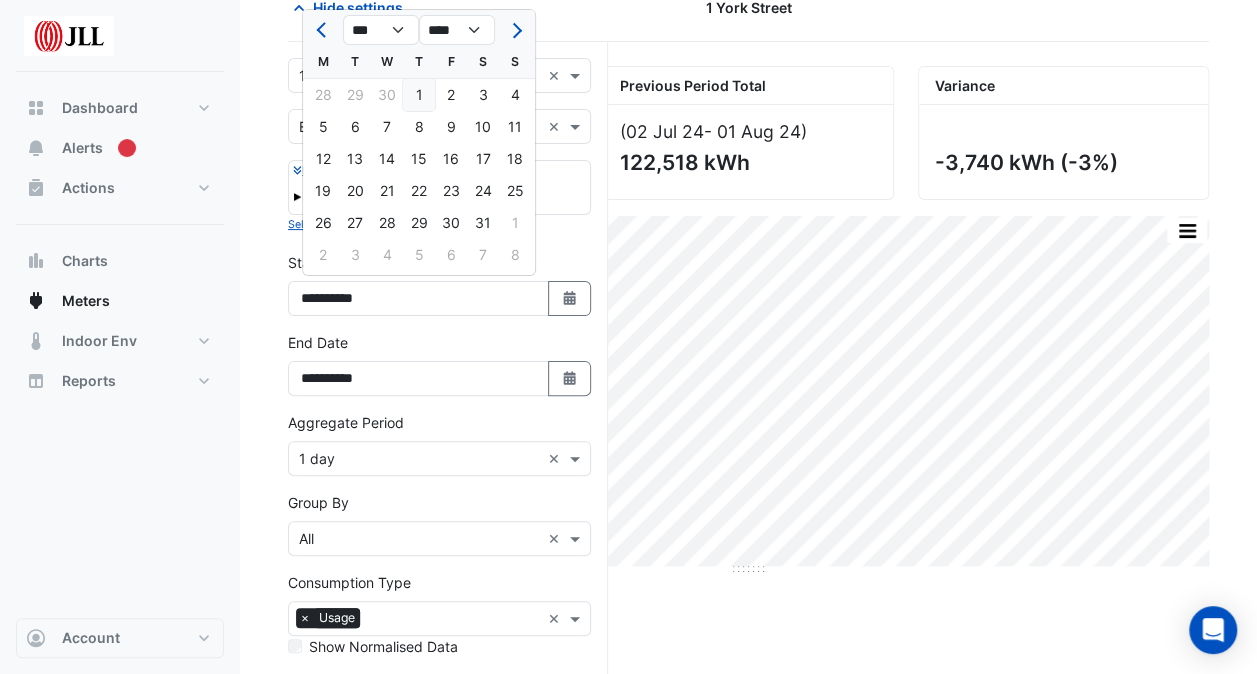 click on "1" 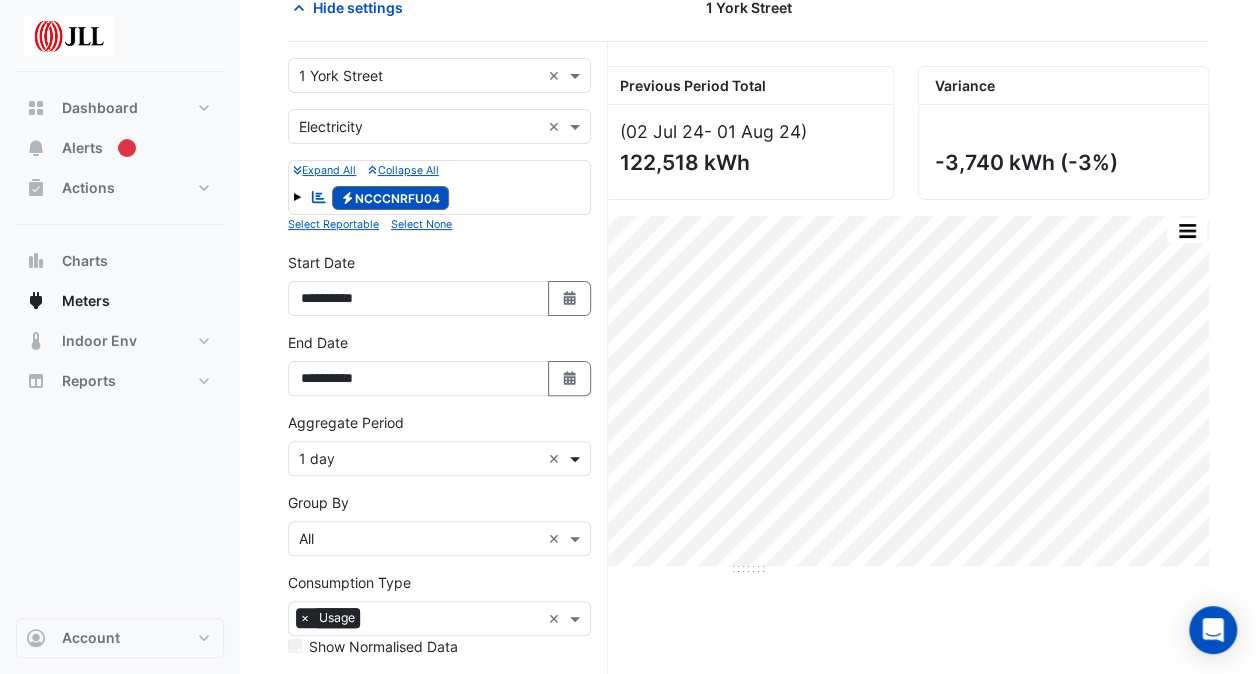 click at bounding box center [577, 458] 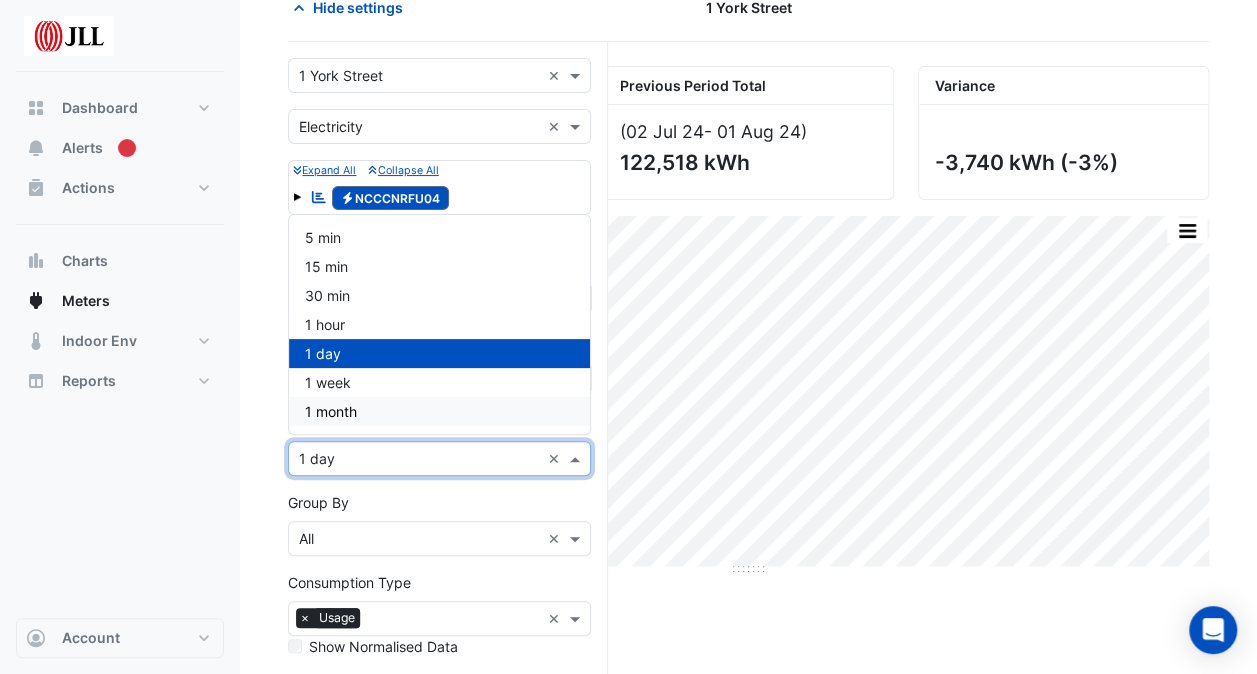 click on "1 month" at bounding box center (331, 411) 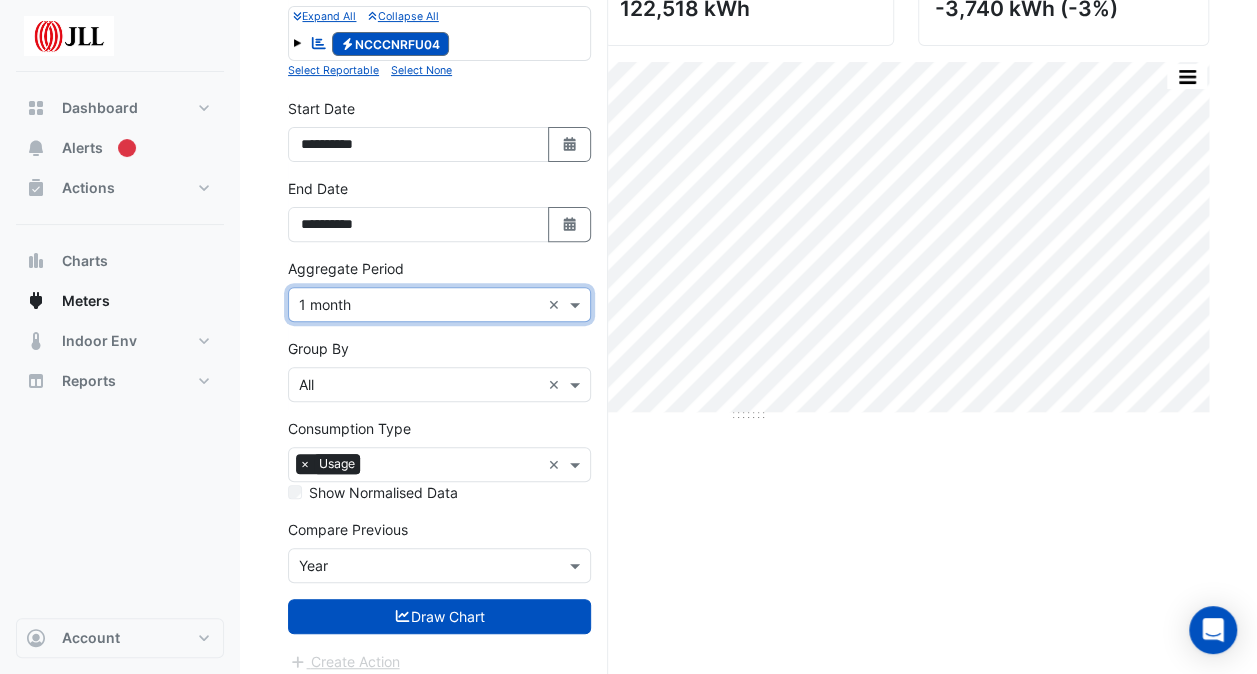scroll, scrollTop: 270, scrollLeft: 0, axis: vertical 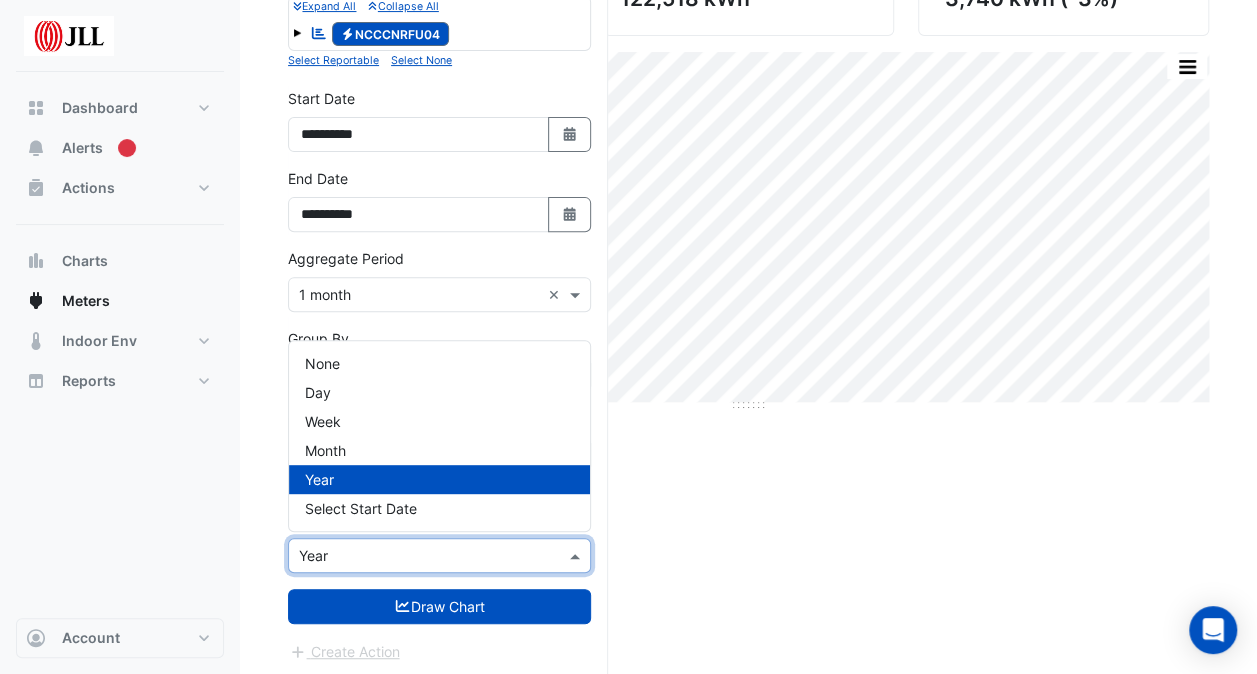 click at bounding box center (577, 555) 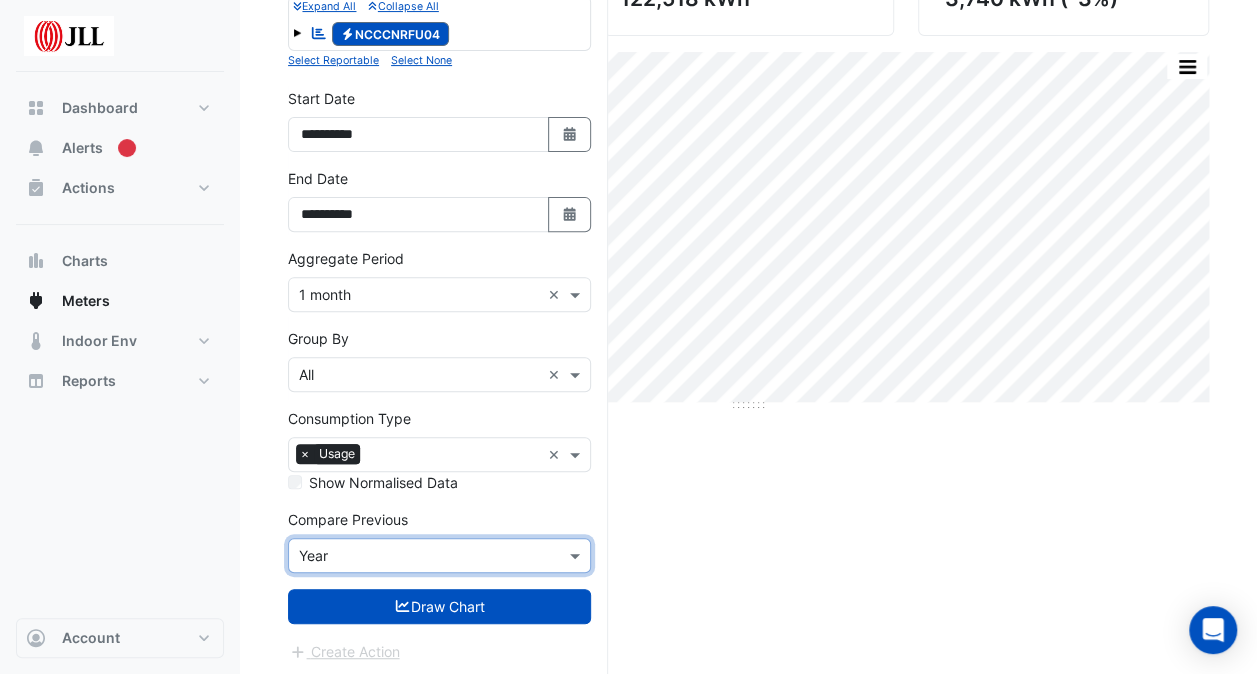 click on "Compare Previous × Year" at bounding box center [439, 555] 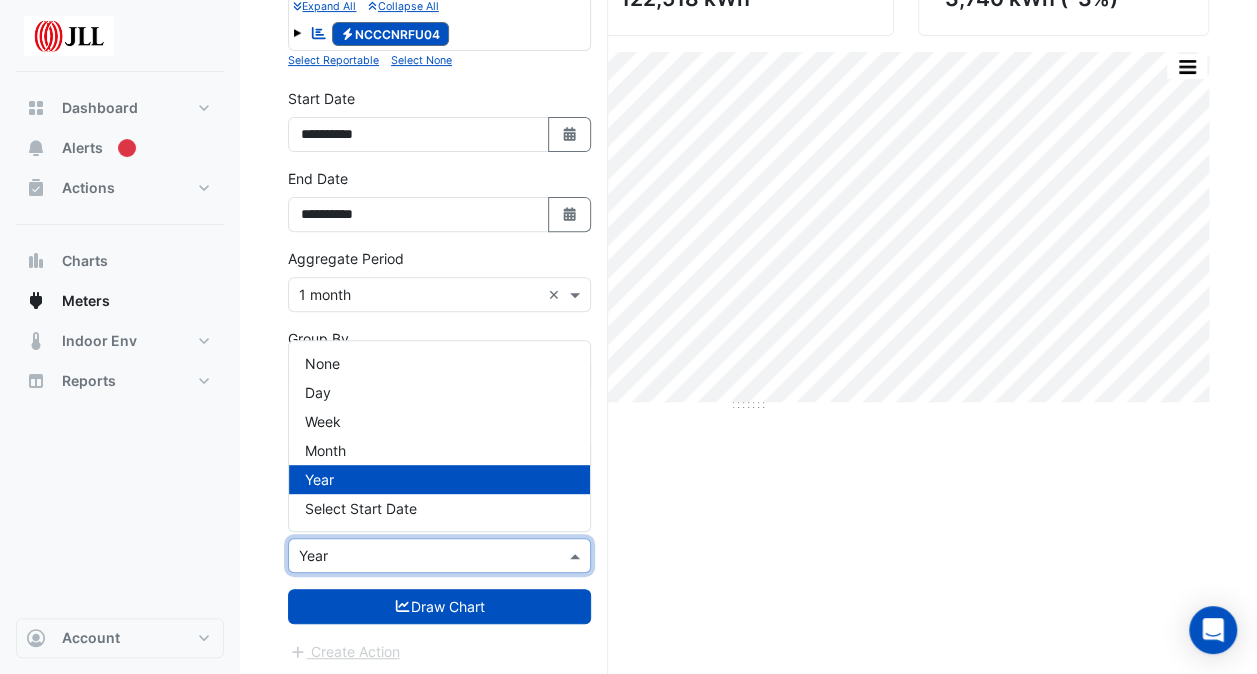 click at bounding box center [419, 556] 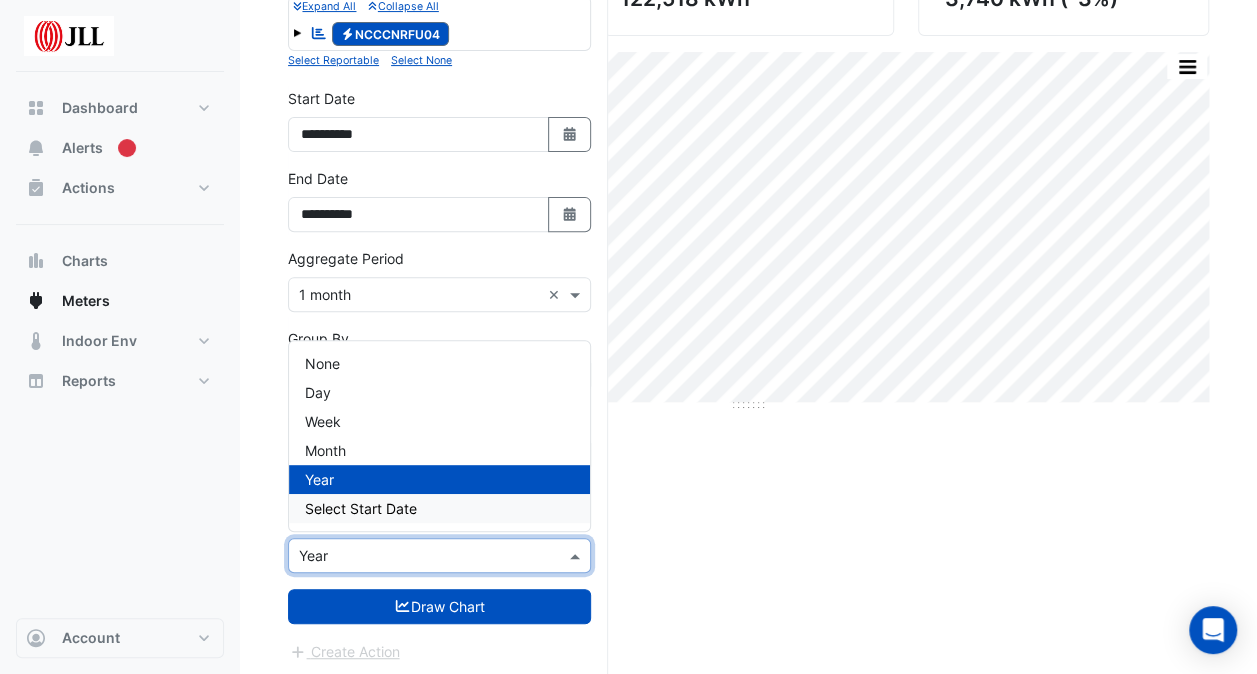 click on "Select Start Date" at bounding box center [361, 508] 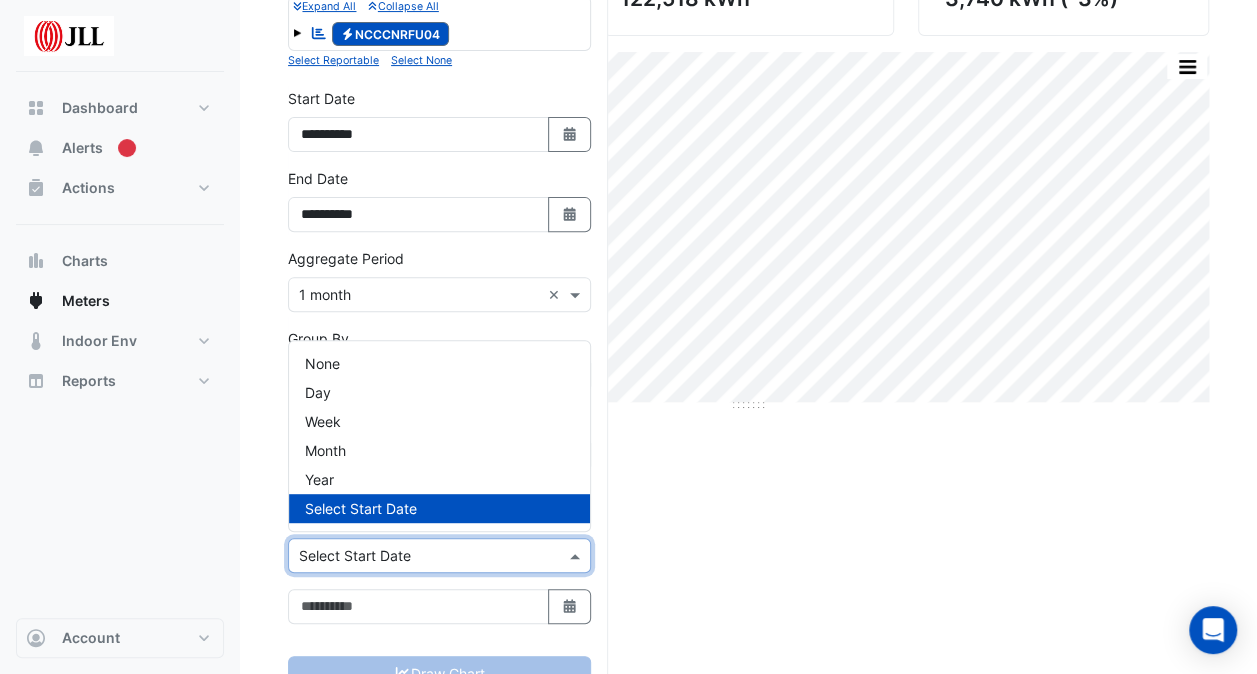 click at bounding box center (577, 555) 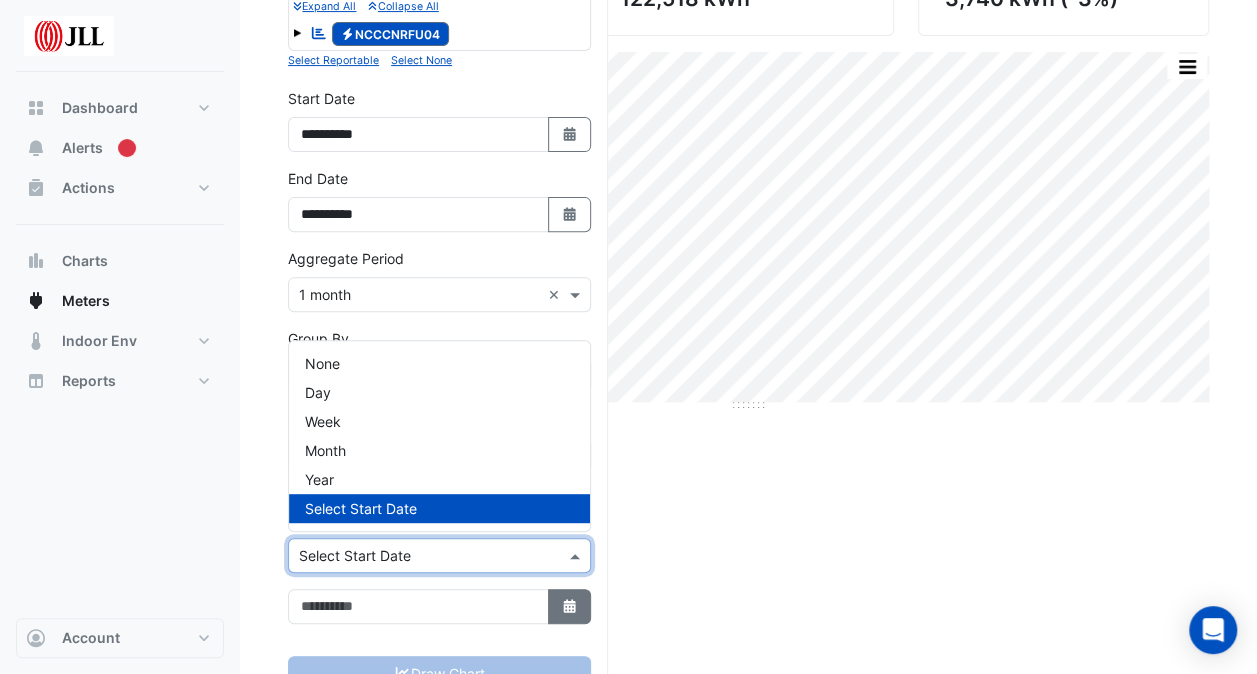 click on "Select Date" at bounding box center [570, 606] 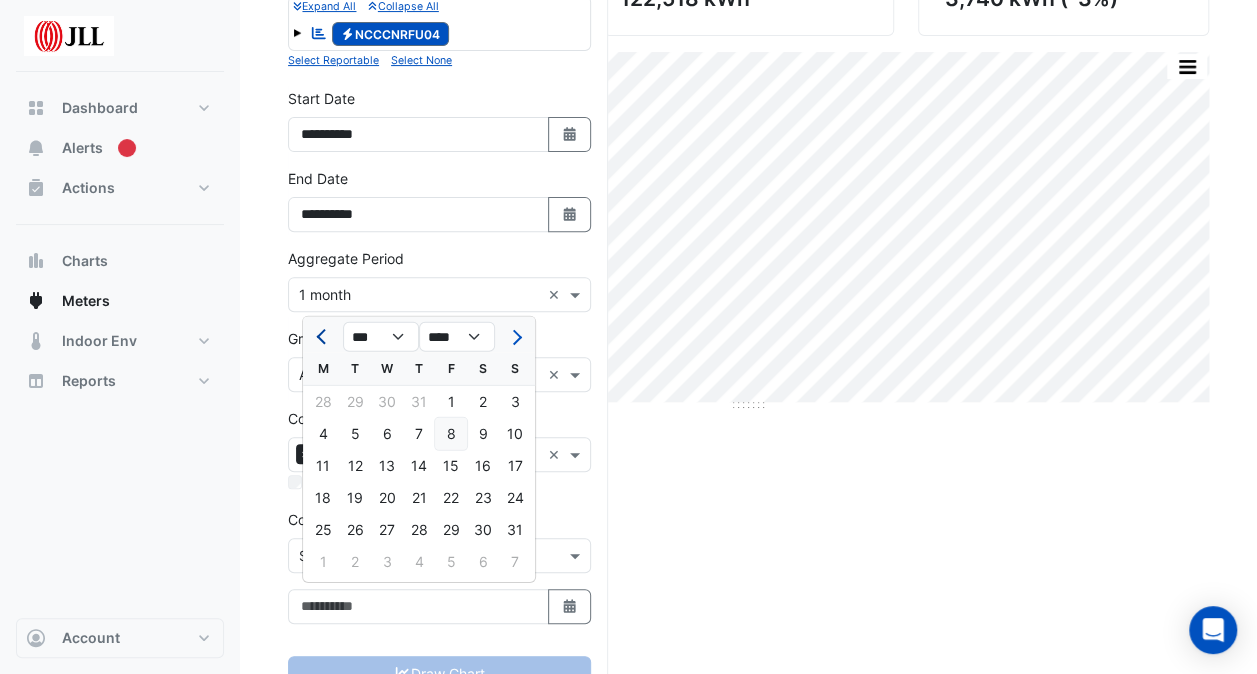 click 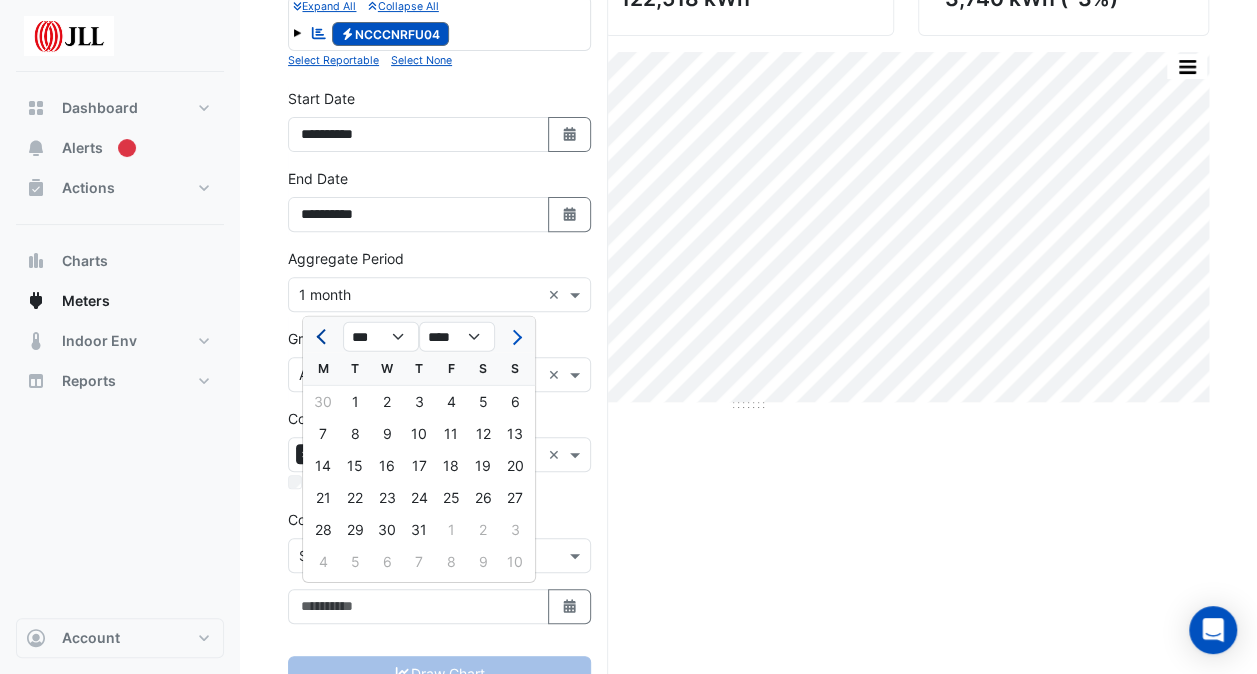 click 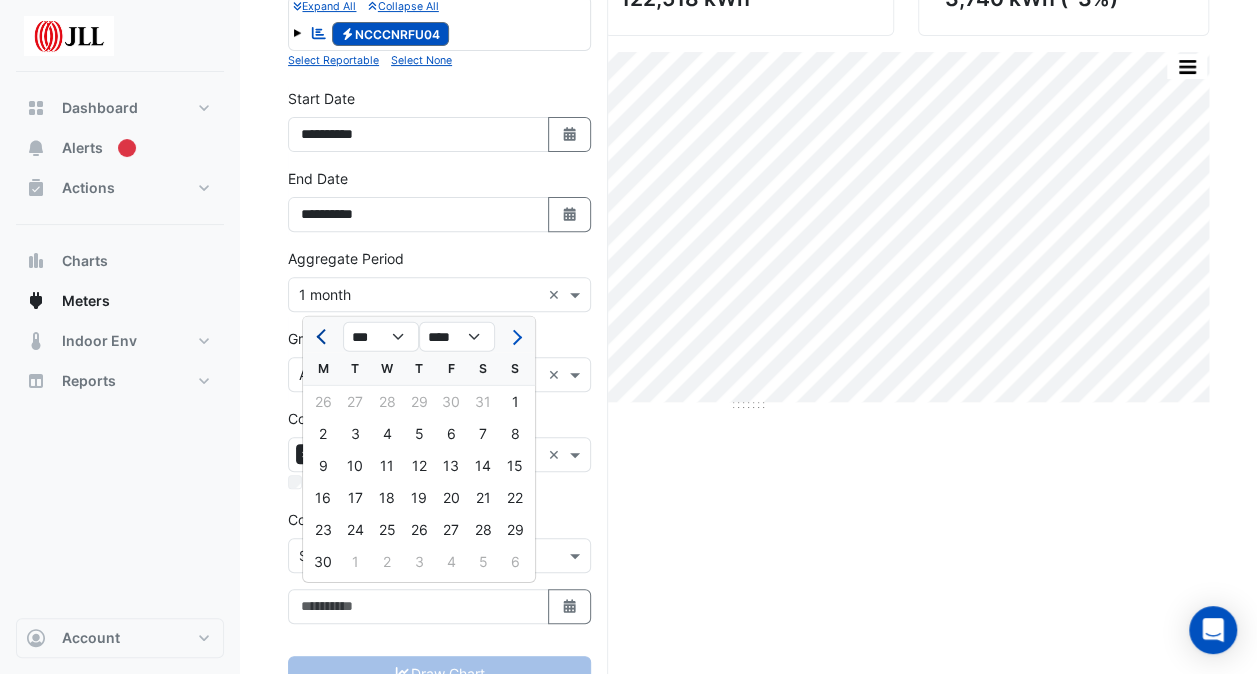 click 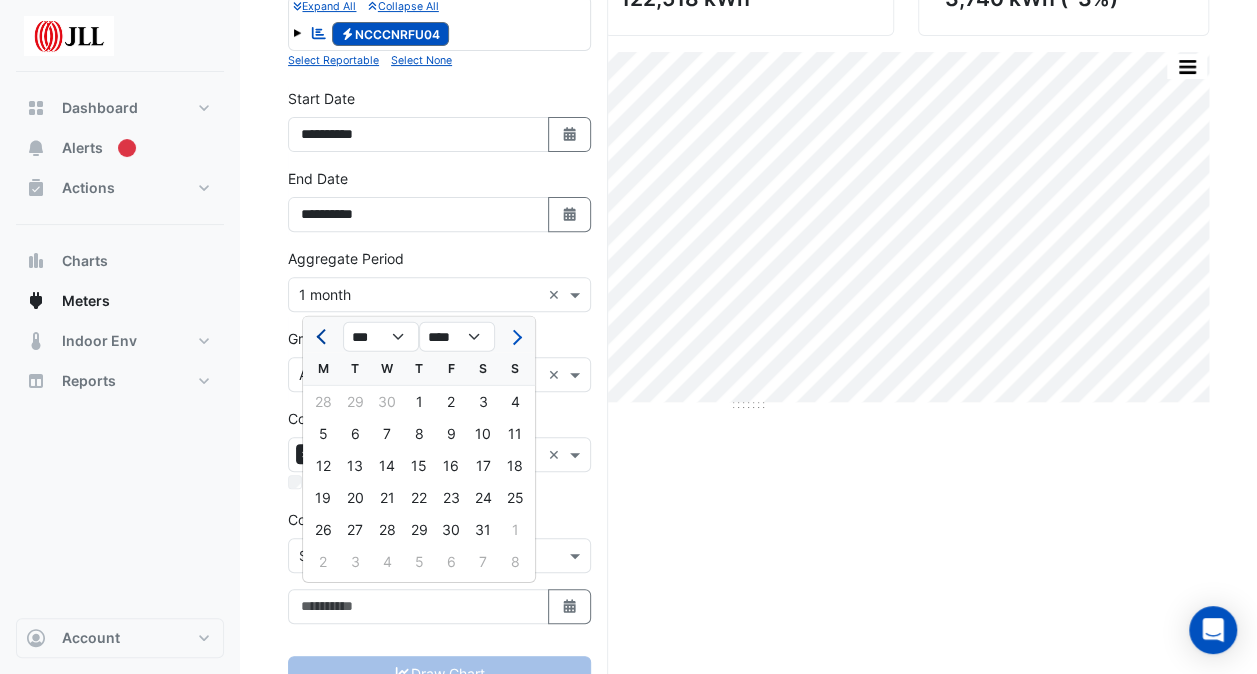 click 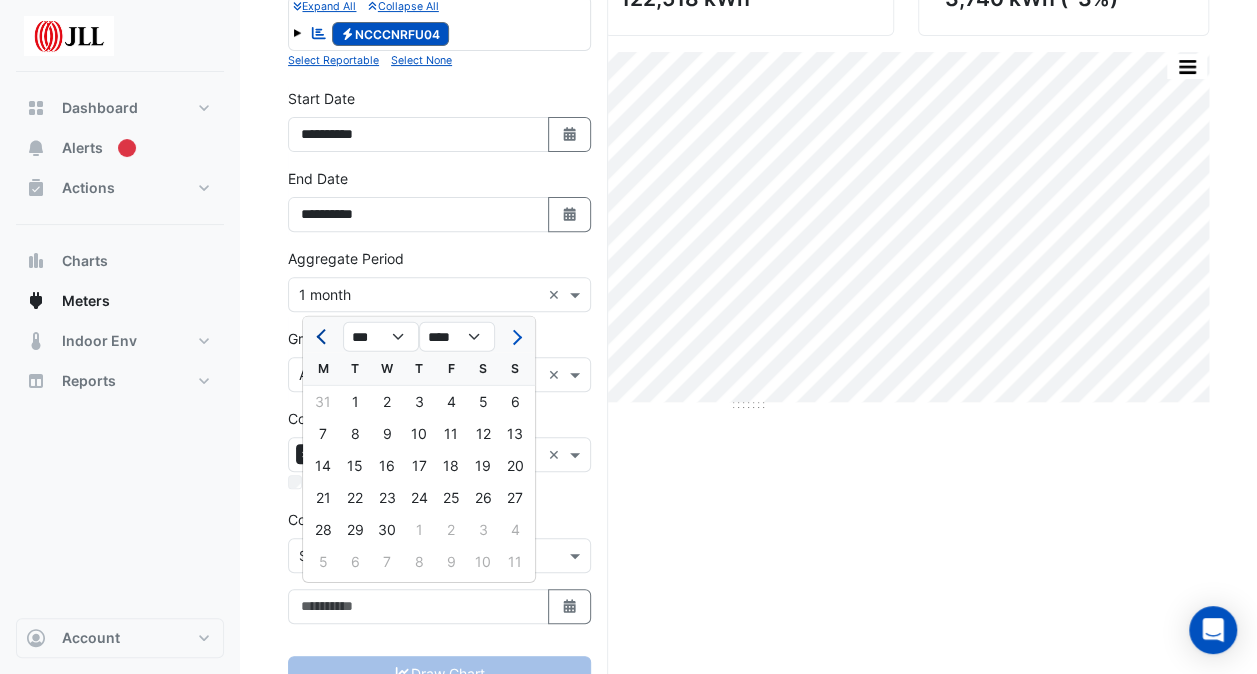 click 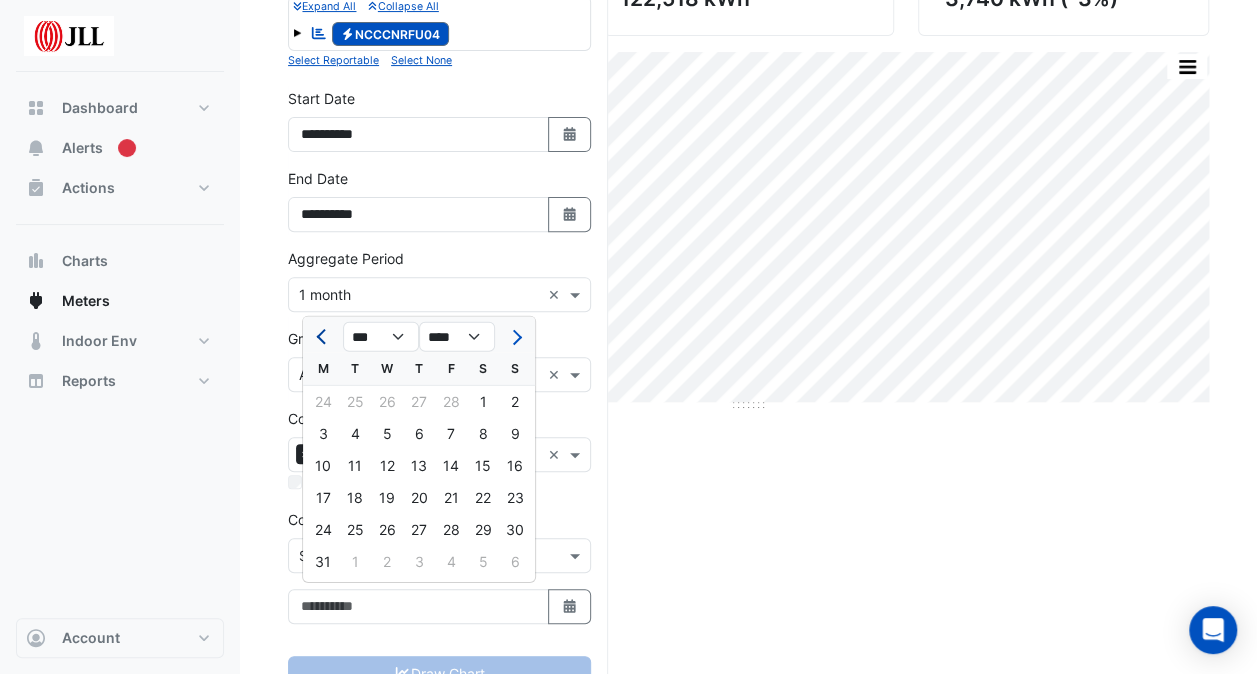 click 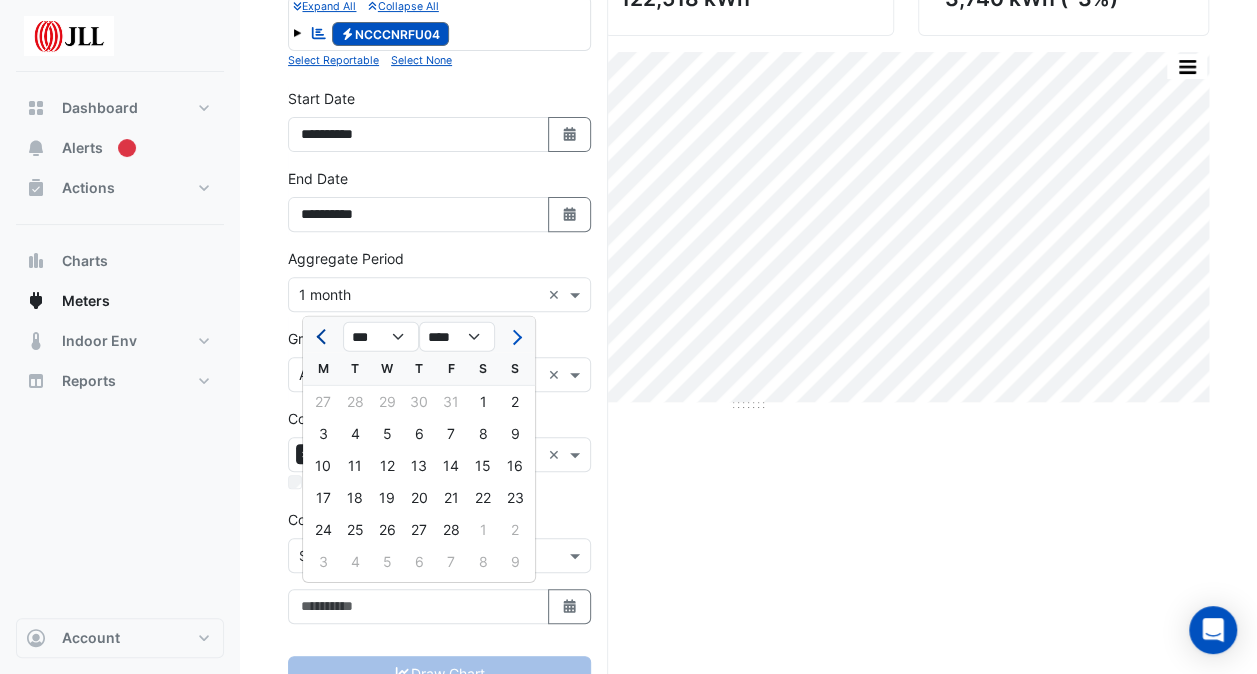 click 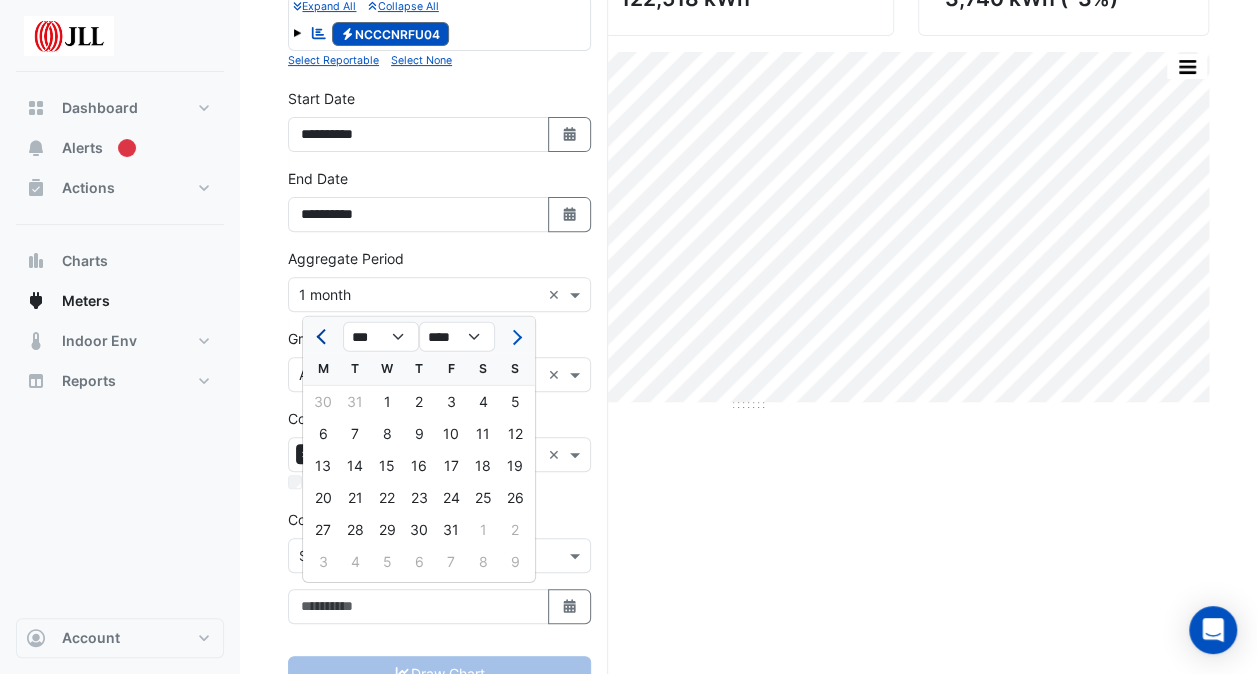 click 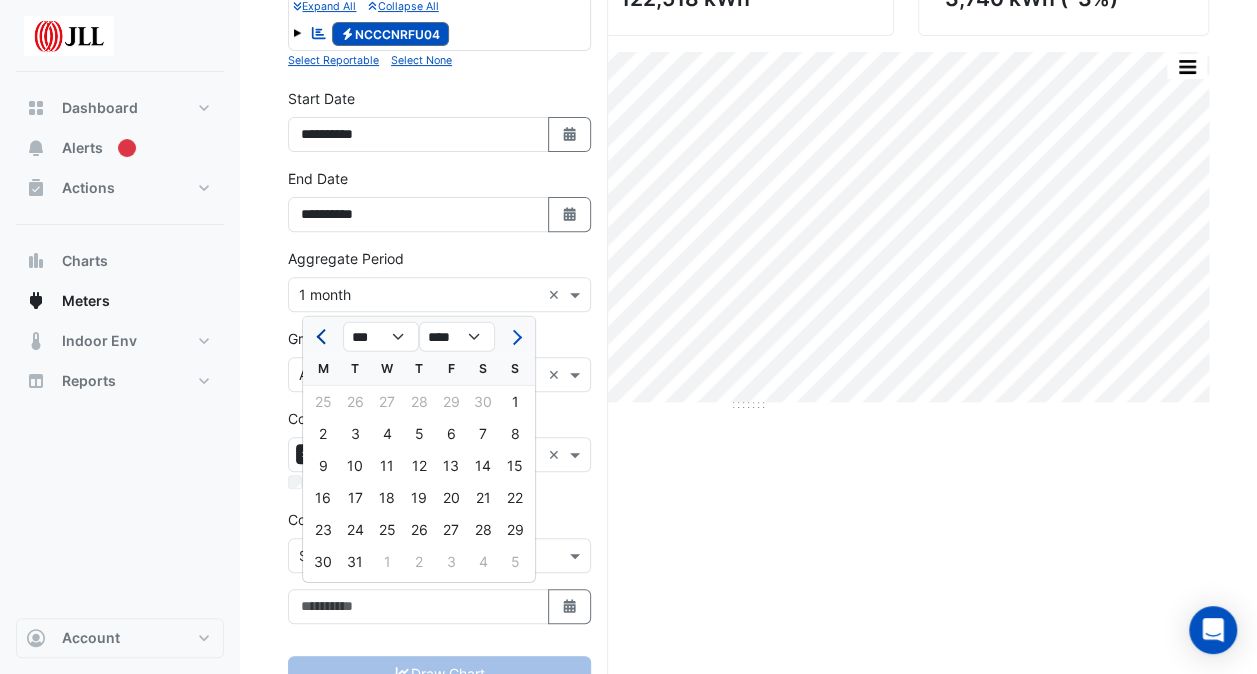 click 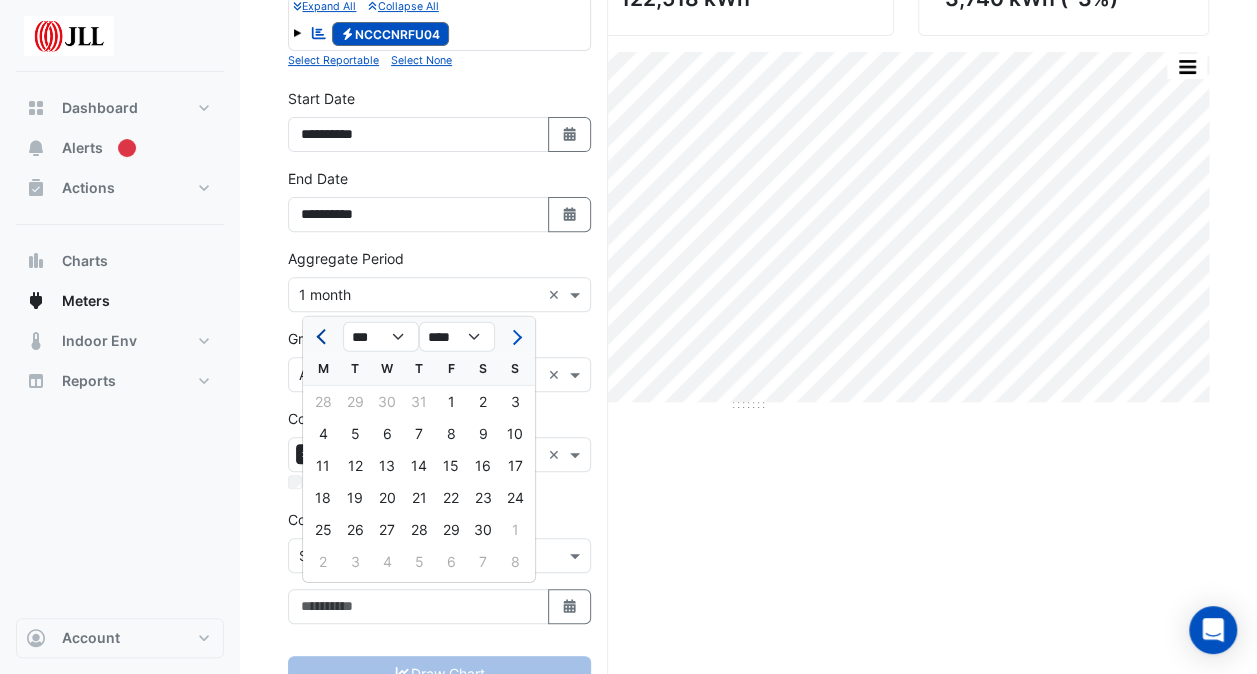 click 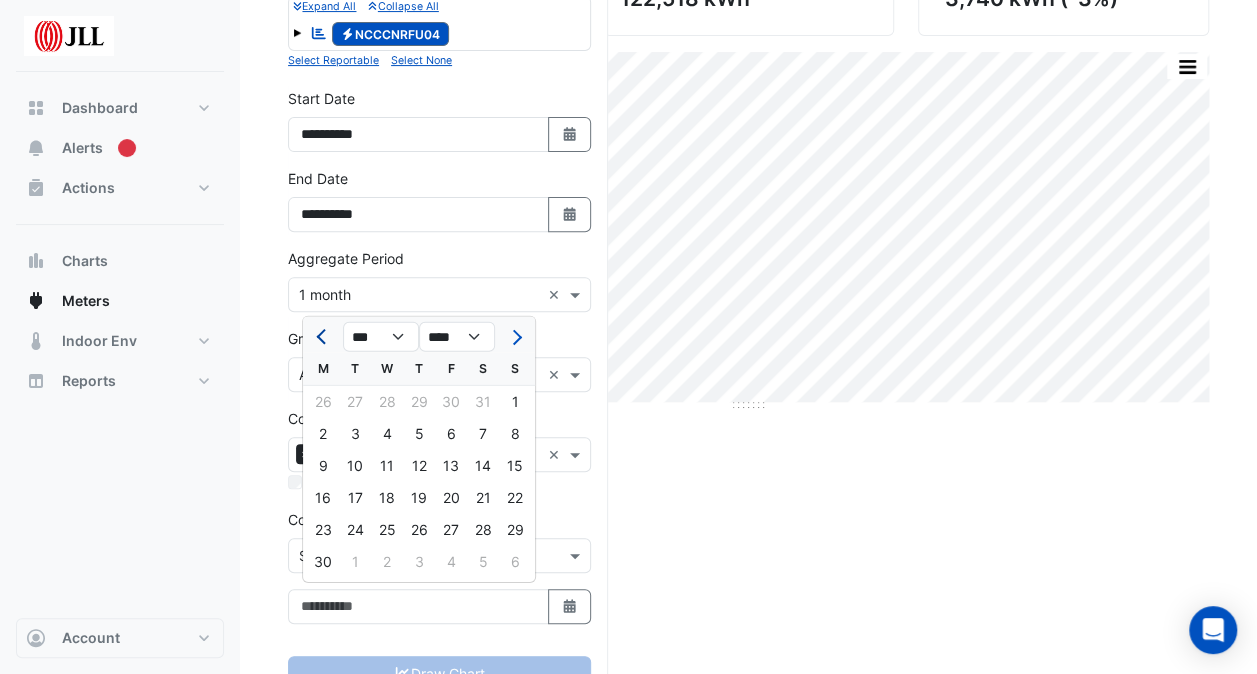 click 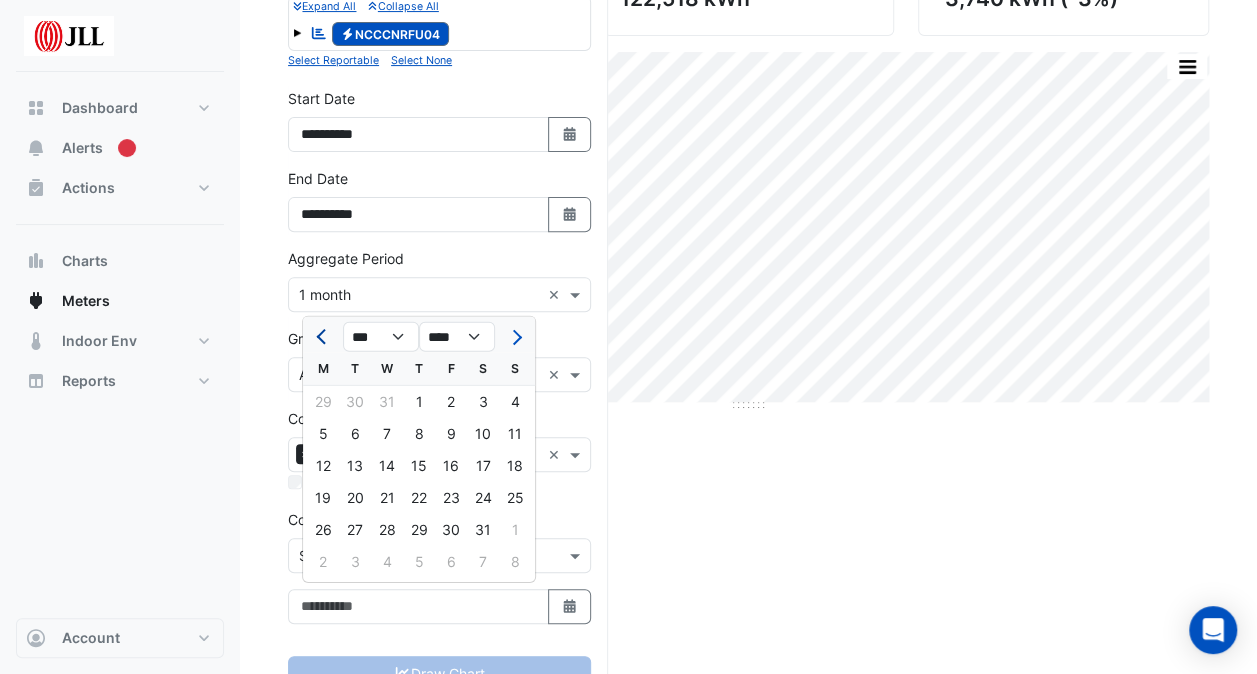 click 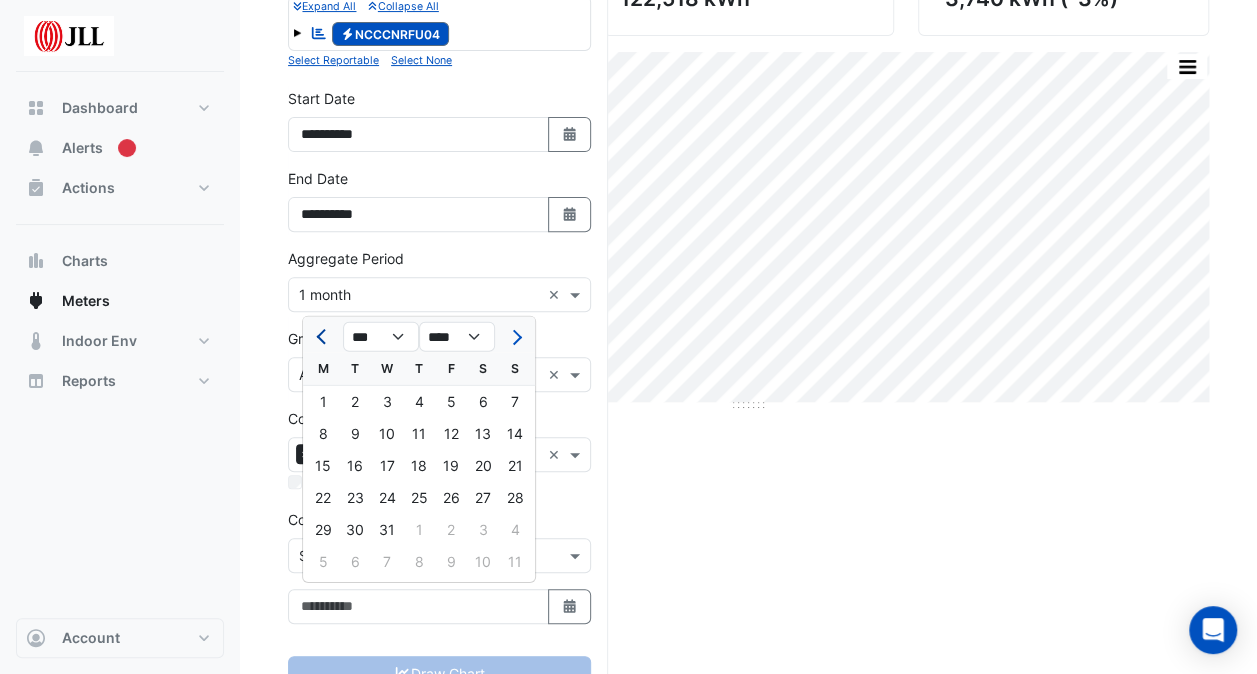 click 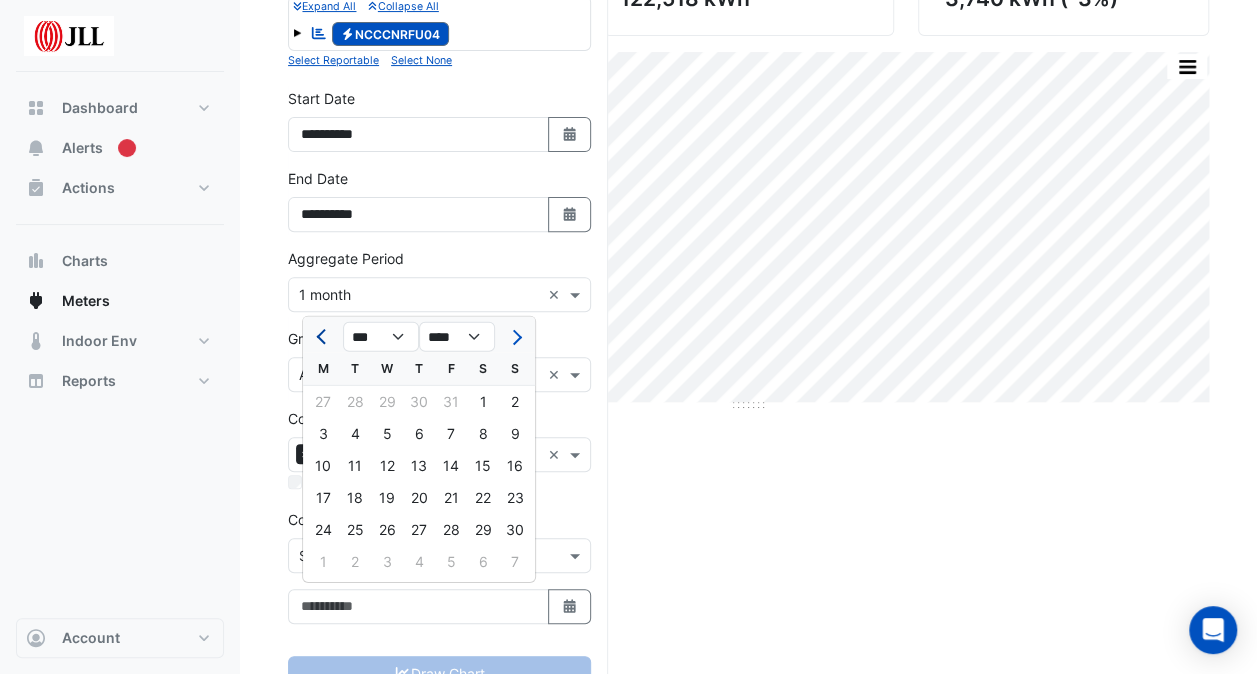 click 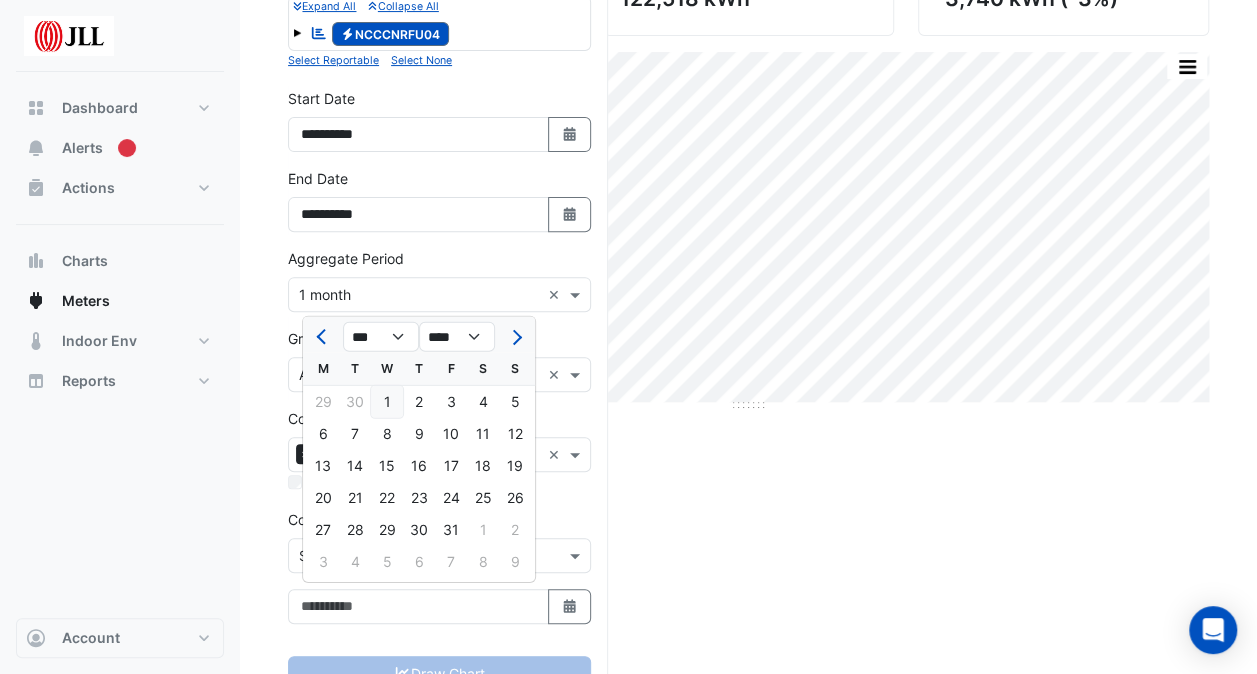 click on "1" 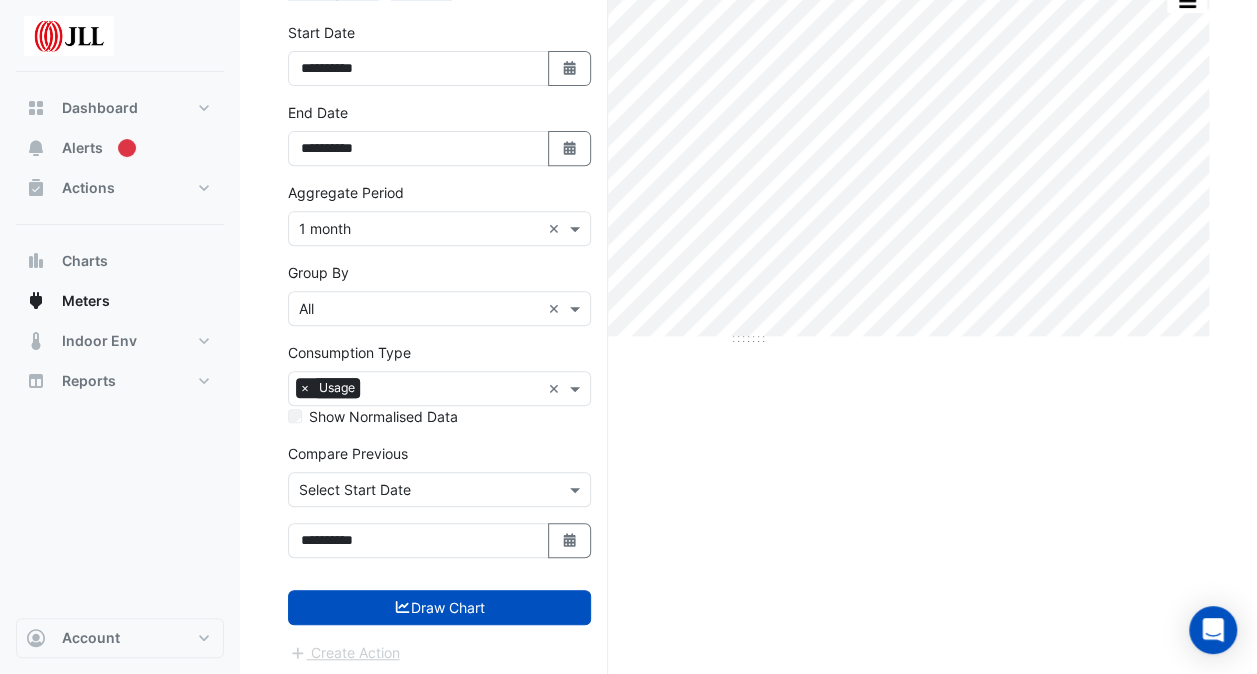 scroll, scrollTop: 236, scrollLeft: 0, axis: vertical 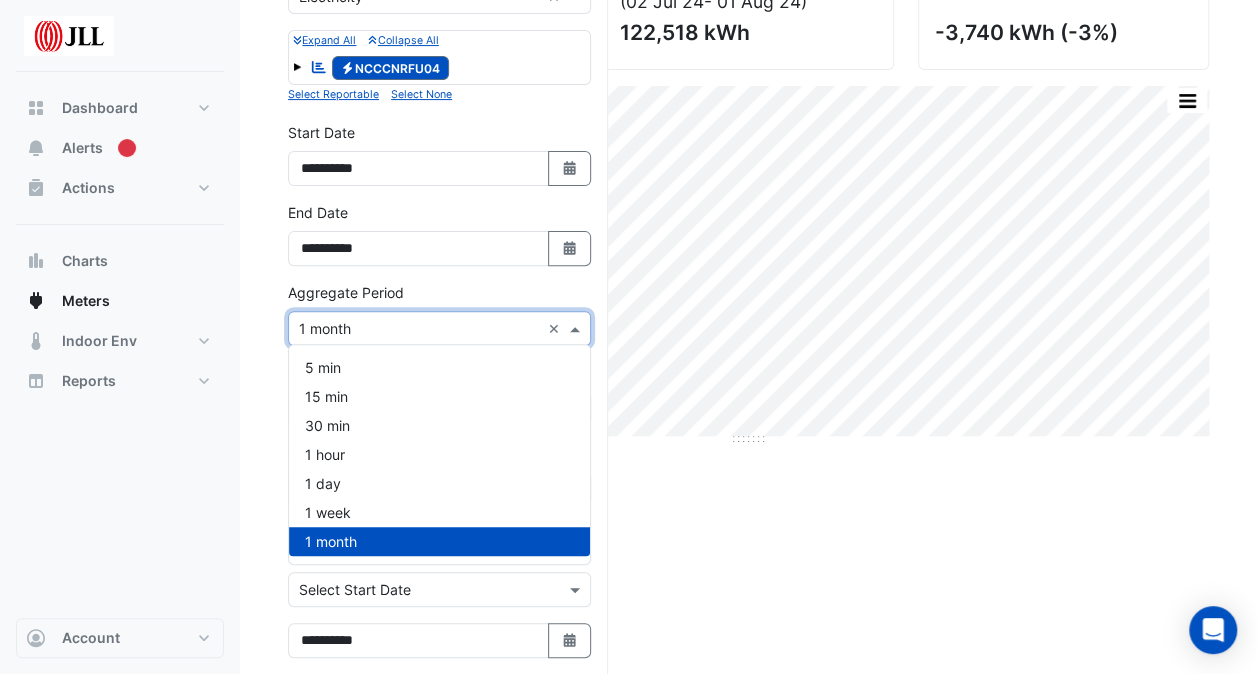 click at bounding box center (577, 328) 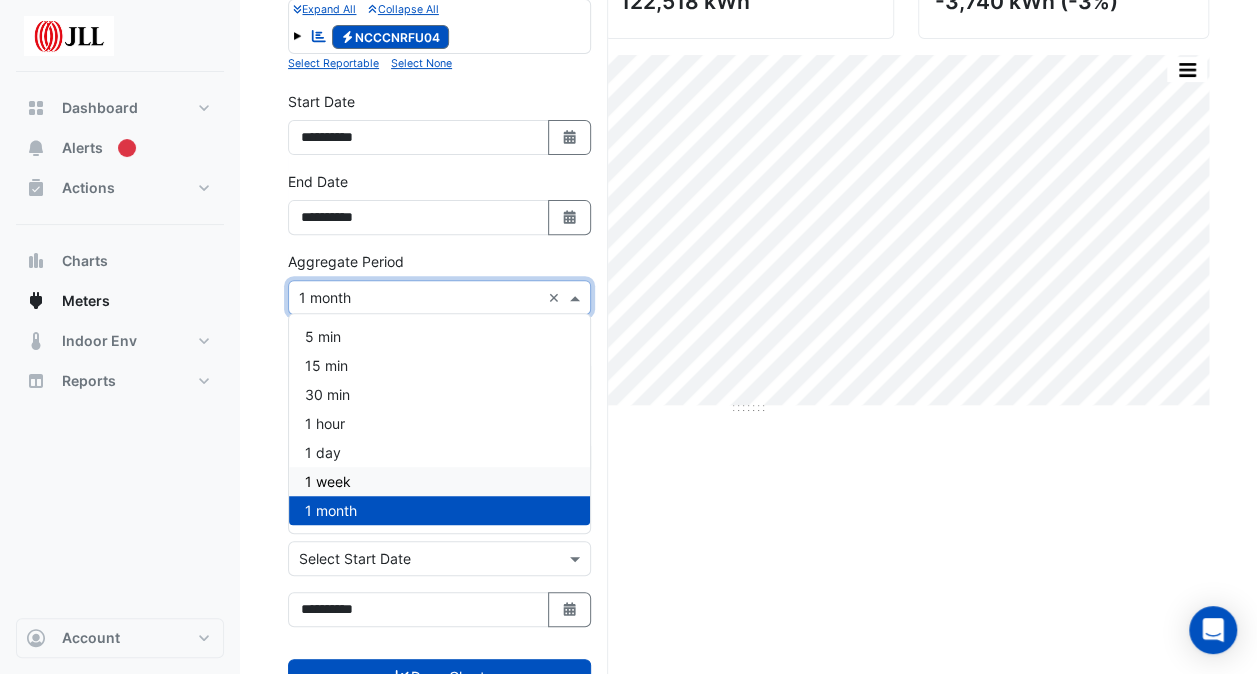 scroll, scrollTop: 236, scrollLeft: 0, axis: vertical 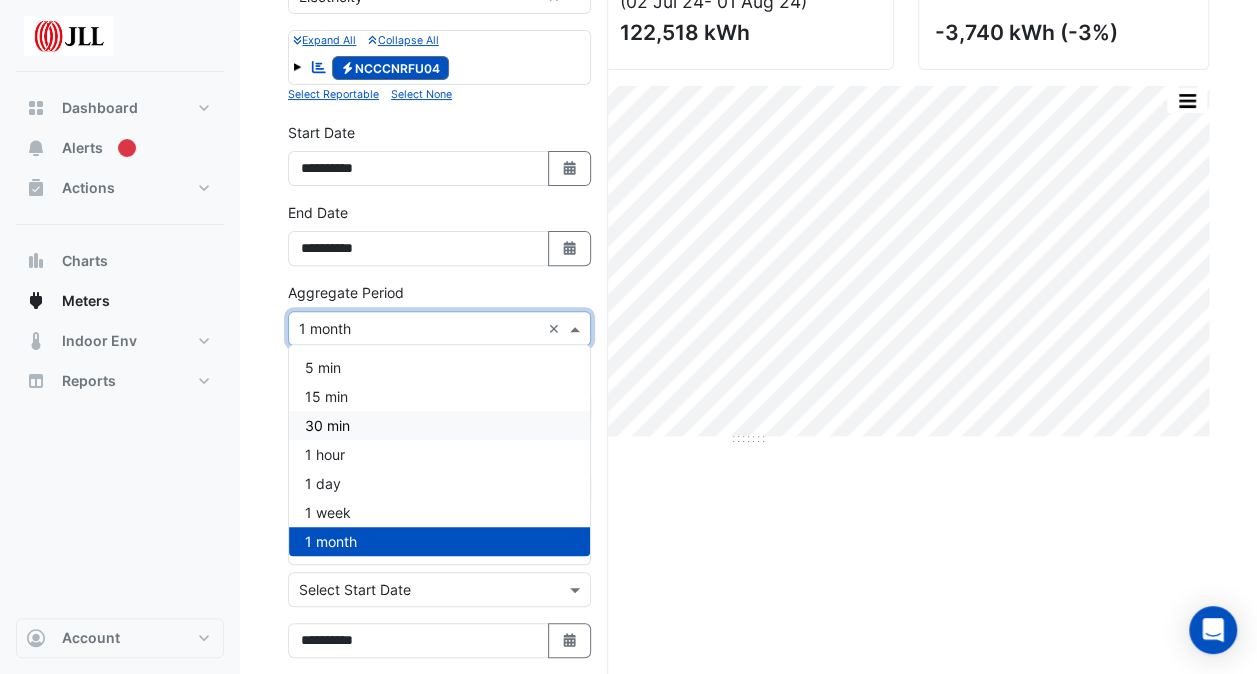click on "Current Period Total
([MM] [DD]  - [MM] [DD] )
[NUMBER] kWh
Previous Period Total
([MM] [DD]  - [MM] [DD] )
[NUMBER] kWh
Variance
[NUMBER] kWh
([NUMBER]%)
Print Save as JPEG Save as PNG Pivot Data Table Export CSV - Flat Export CSV - Pivot Select Chart Type  Sample Tooltip" 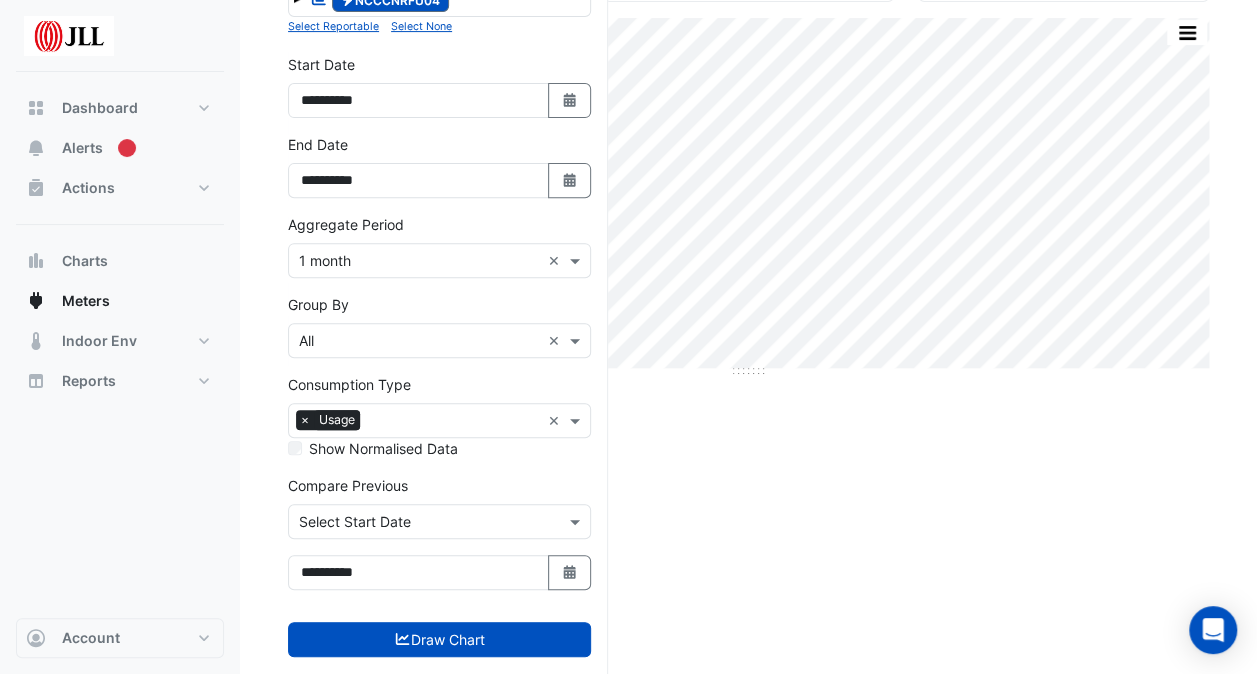 scroll, scrollTop: 336, scrollLeft: 0, axis: vertical 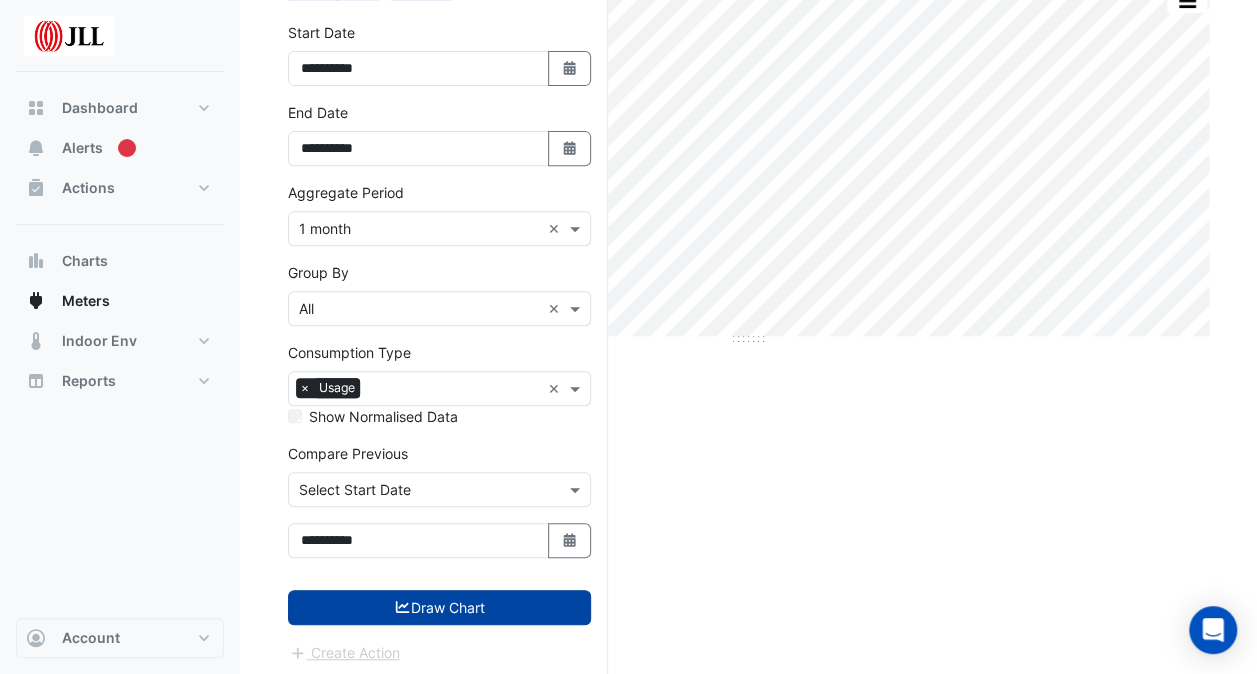 click on "Draw Chart" at bounding box center [439, 607] 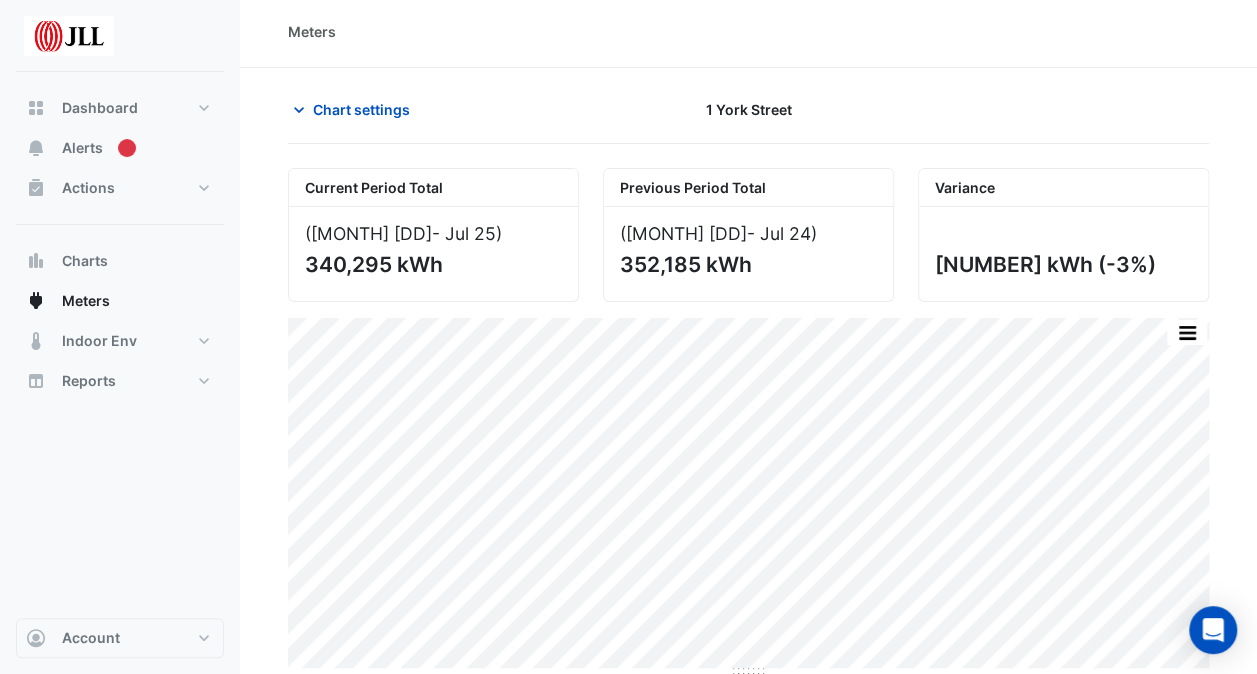 scroll, scrollTop: 6, scrollLeft: 0, axis: vertical 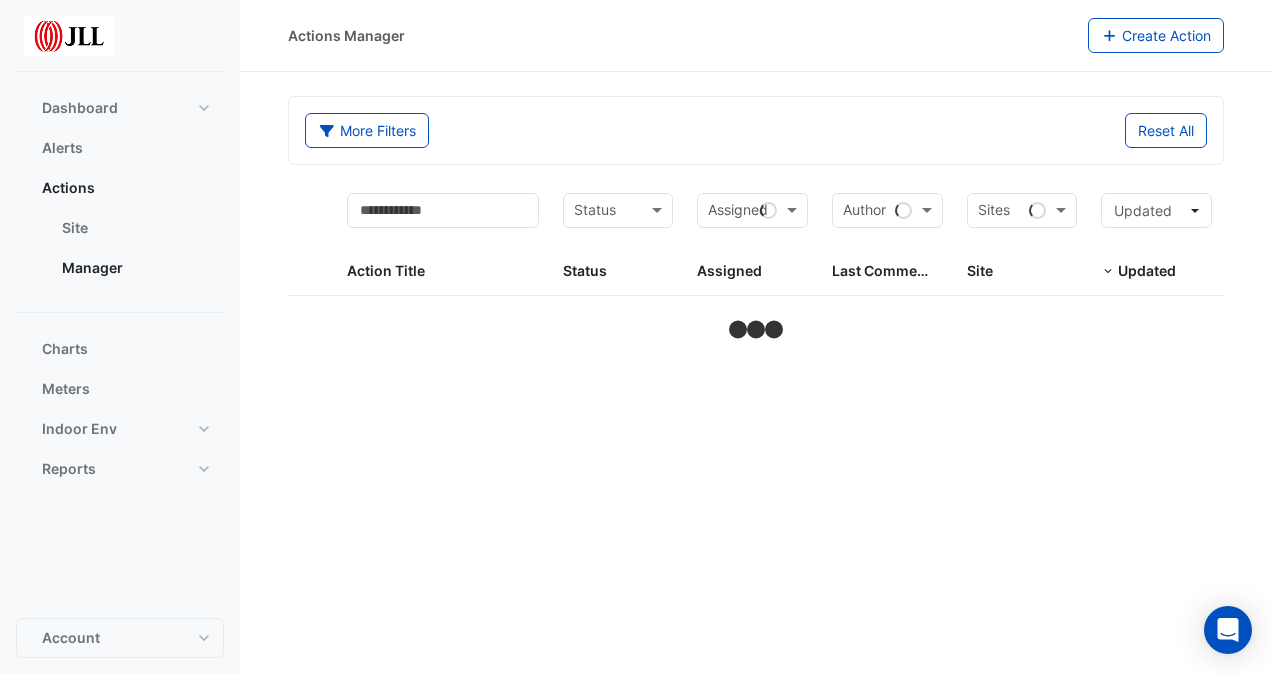 select on "***" 